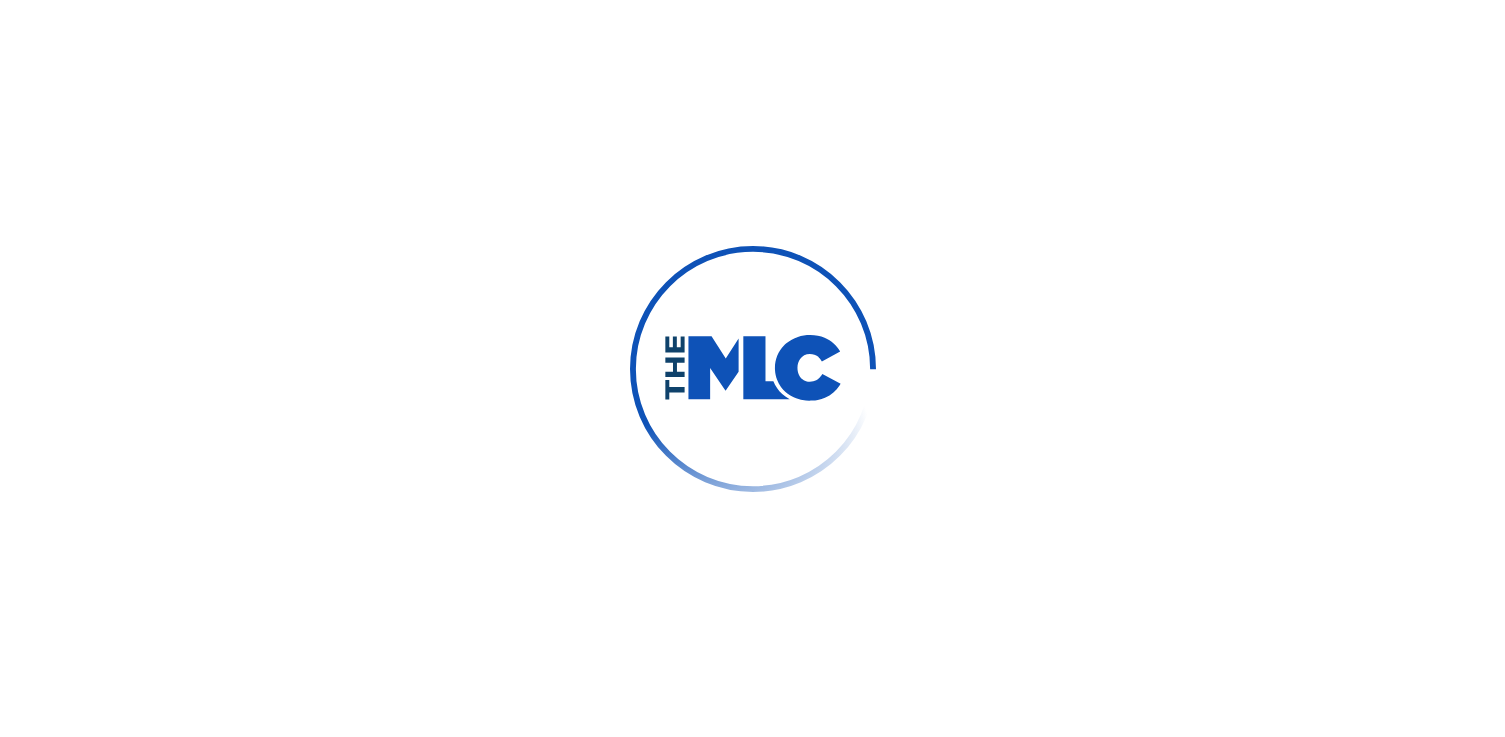 scroll, scrollTop: 0, scrollLeft: 0, axis: both 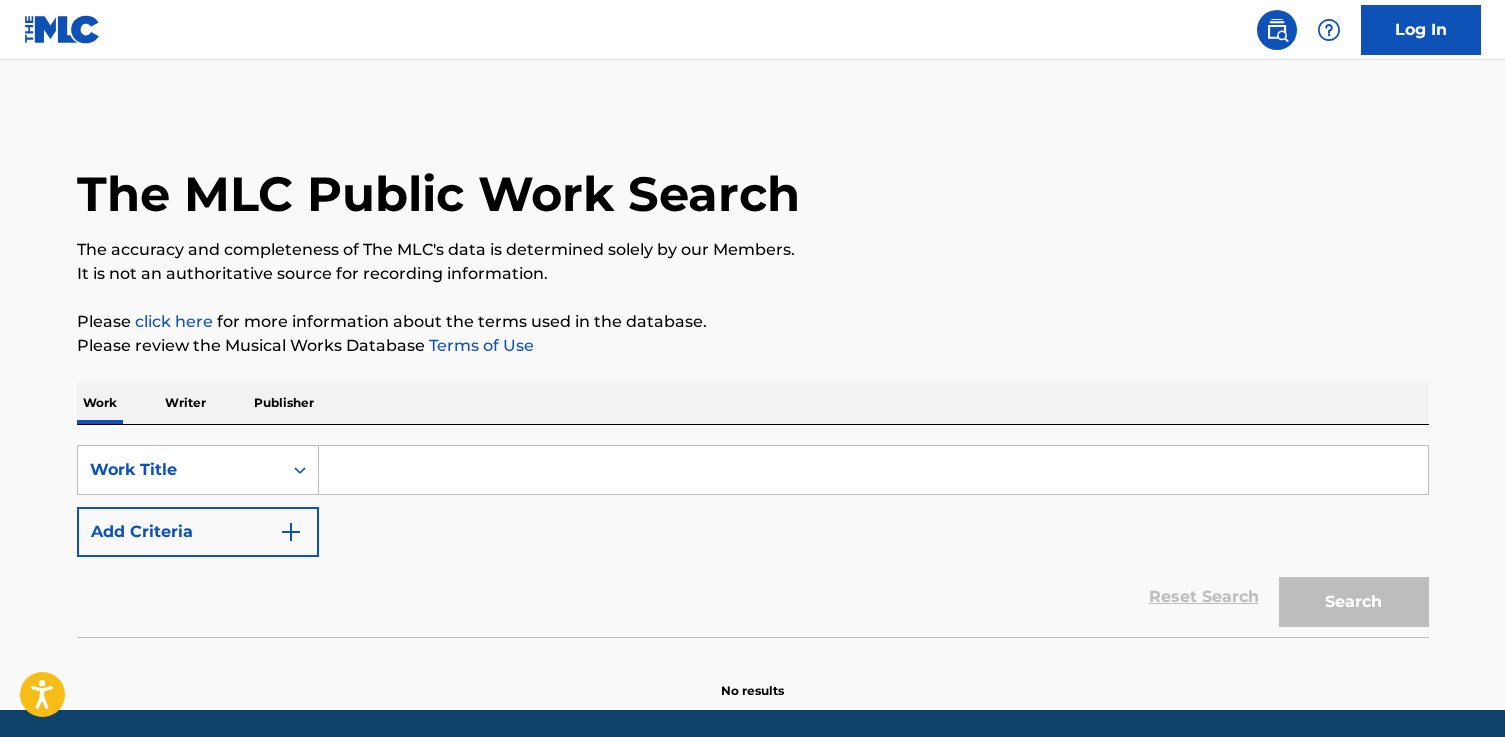 click at bounding box center [873, 470] 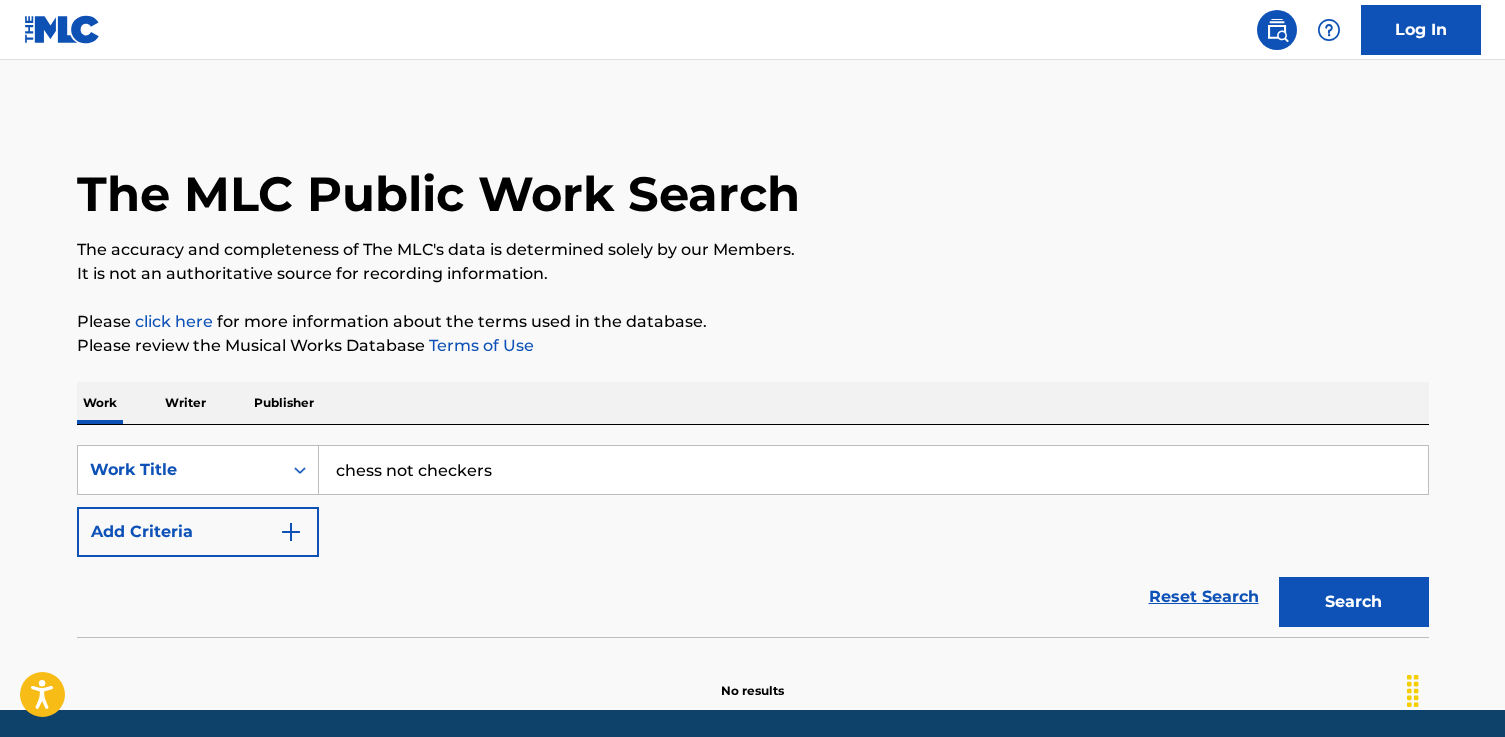 click on "chess not checkers" at bounding box center (873, 470) 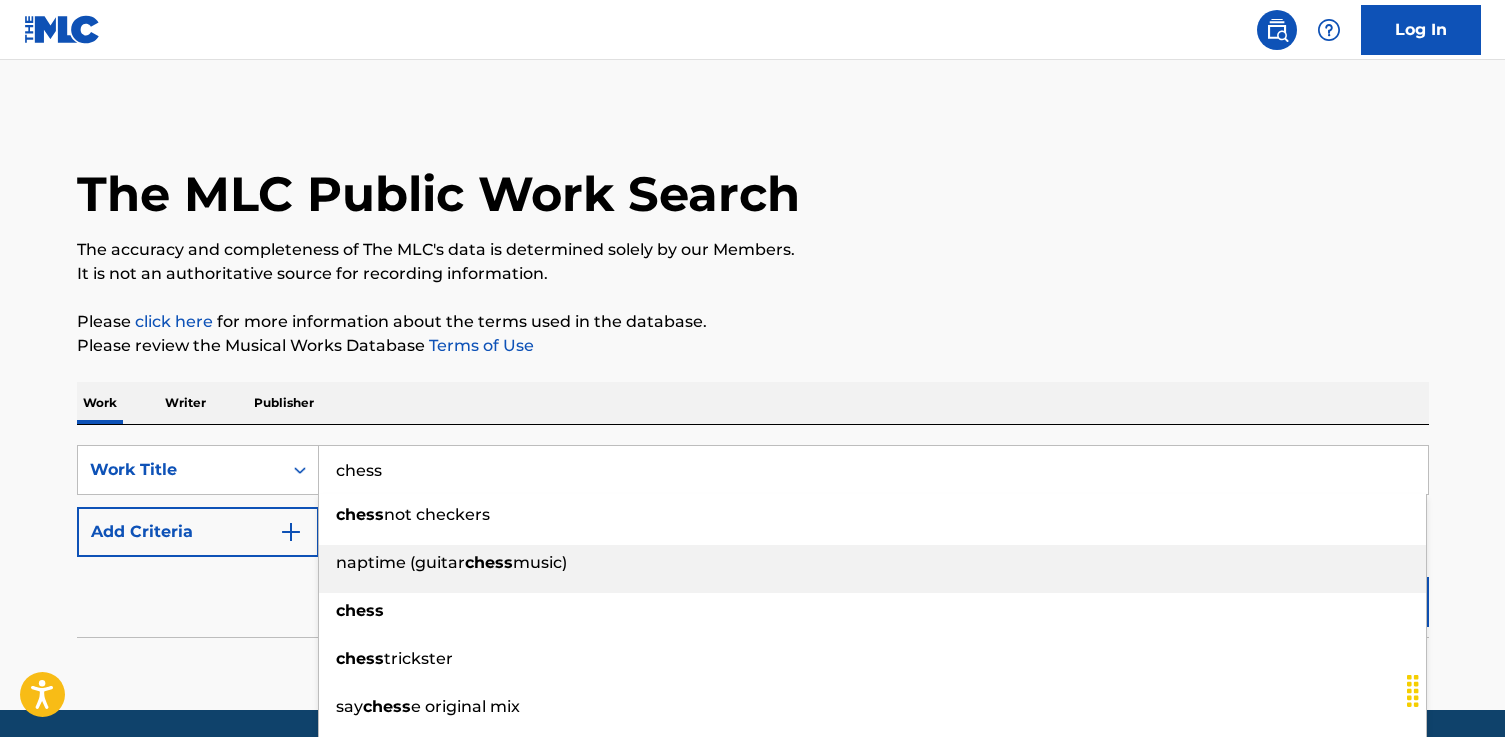 type on "chess" 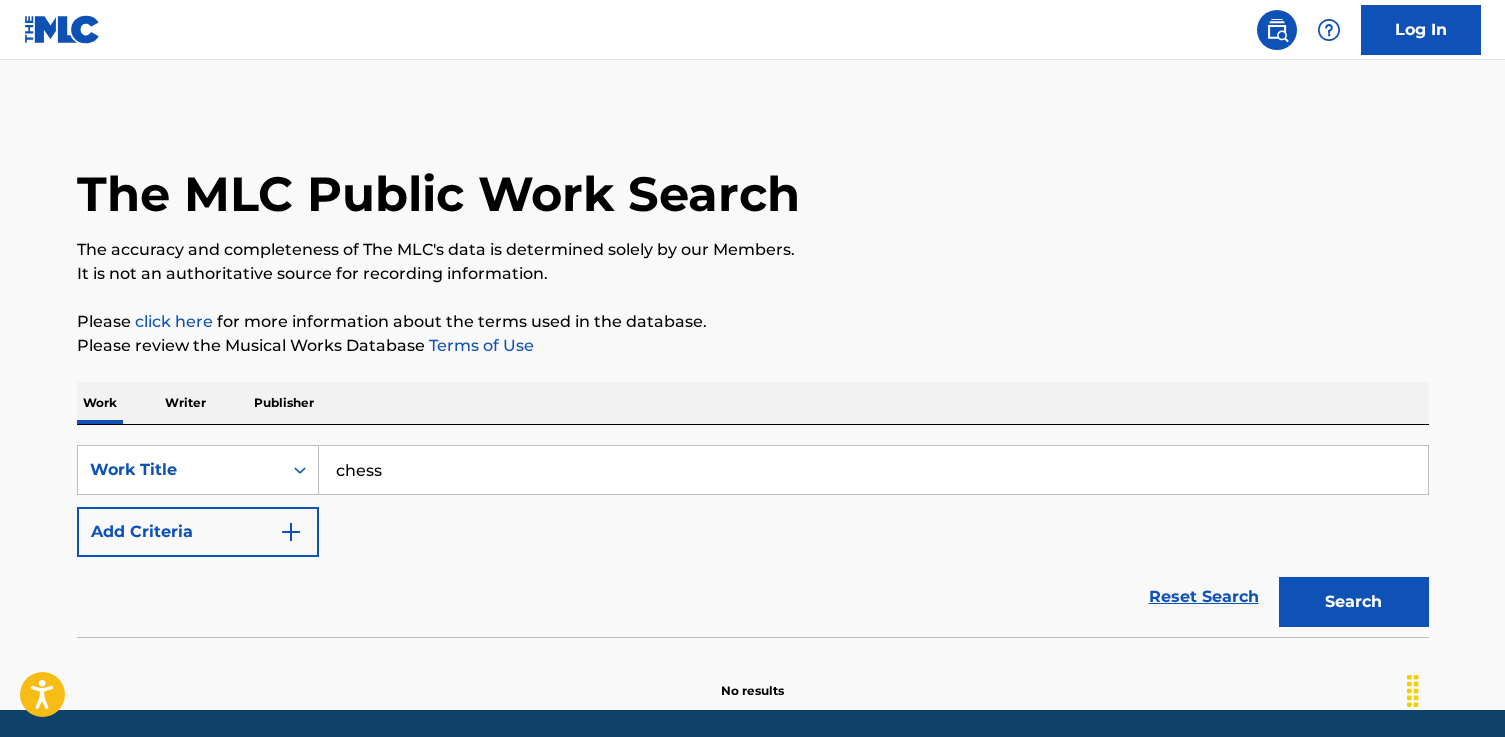 scroll, scrollTop: 69, scrollLeft: 0, axis: vertical 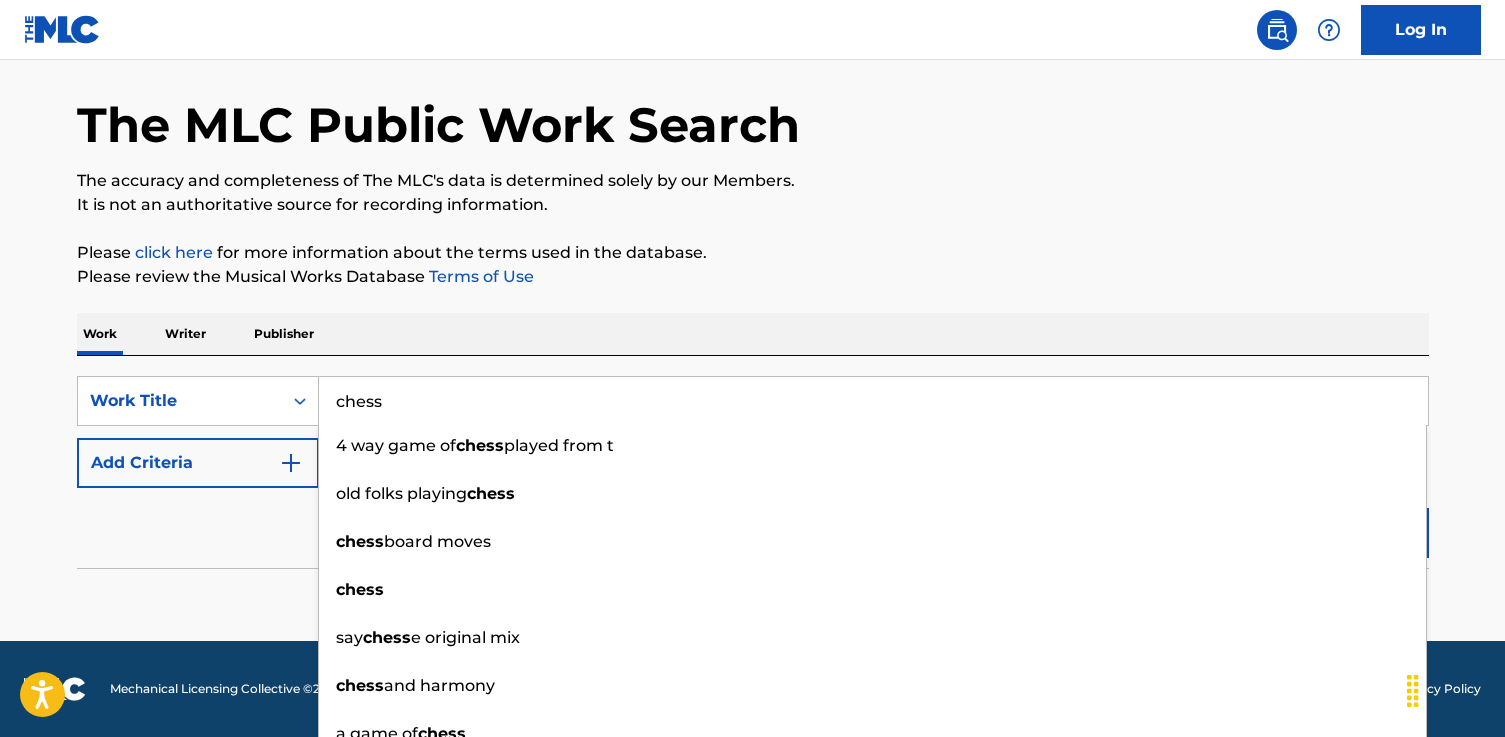 click on "The MLC Public Work Search The accuracy and completeness of The MLC's data is determined solely by our Members. It is not an authoritative source for recording information. Please   click here   for more information about the terms used in the database. Please review the Musical Works Database   Terms of Use Work Writer Publisher SearchWithCriteria419683ed-9051-4525-bd7f-69b903fc9706 Work Title chess 4 way game of  chess  played from t old folks playing  chess chess board moves chess say  chess e original mix chess  and harmony a game of  chess spider  chess chess  love chess ete Add Criteria Reset Search Search No results" at bounding box center (753, 336) 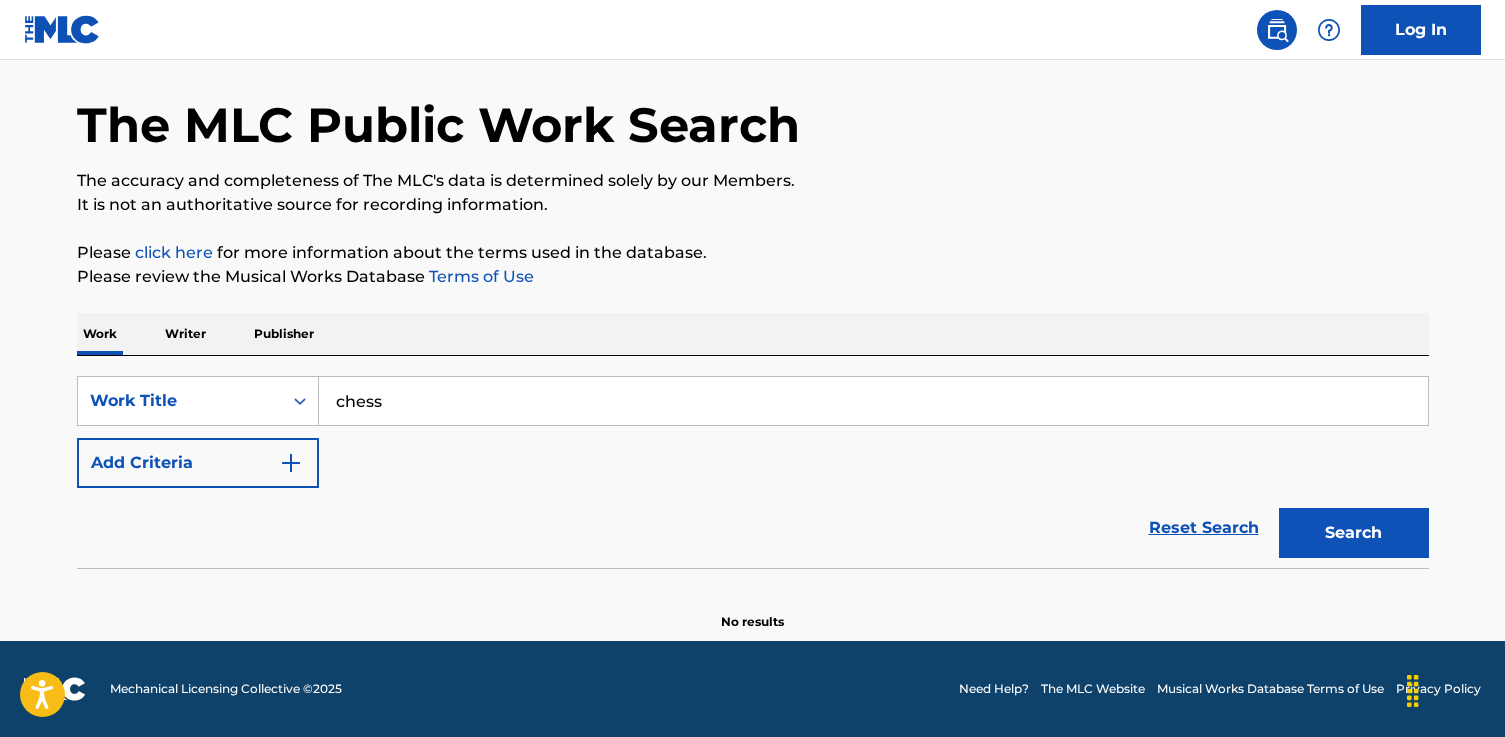 click on "Search" at bounding box center (1354, 533) 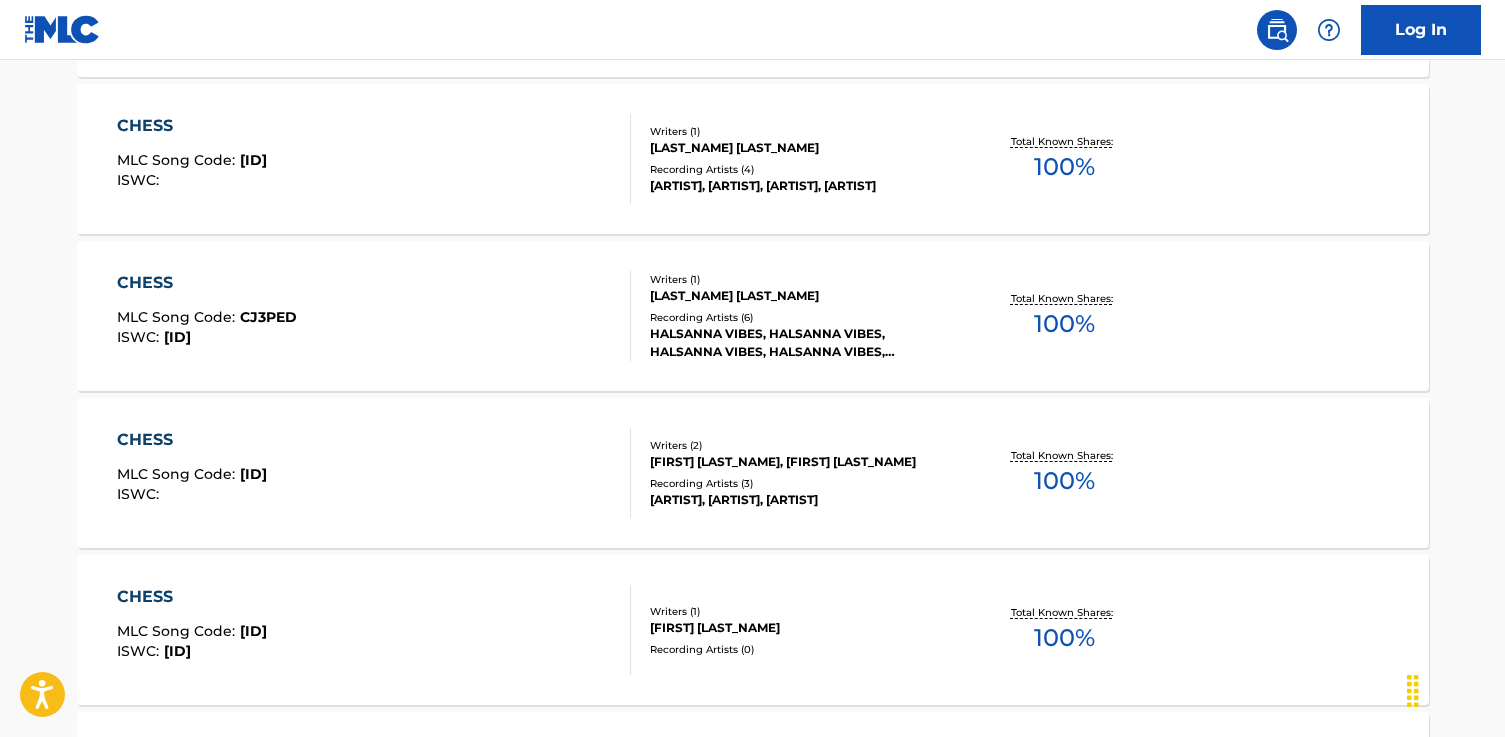 scroll, scrollTop: 1297, scrollLeft: 0, axis: vertical 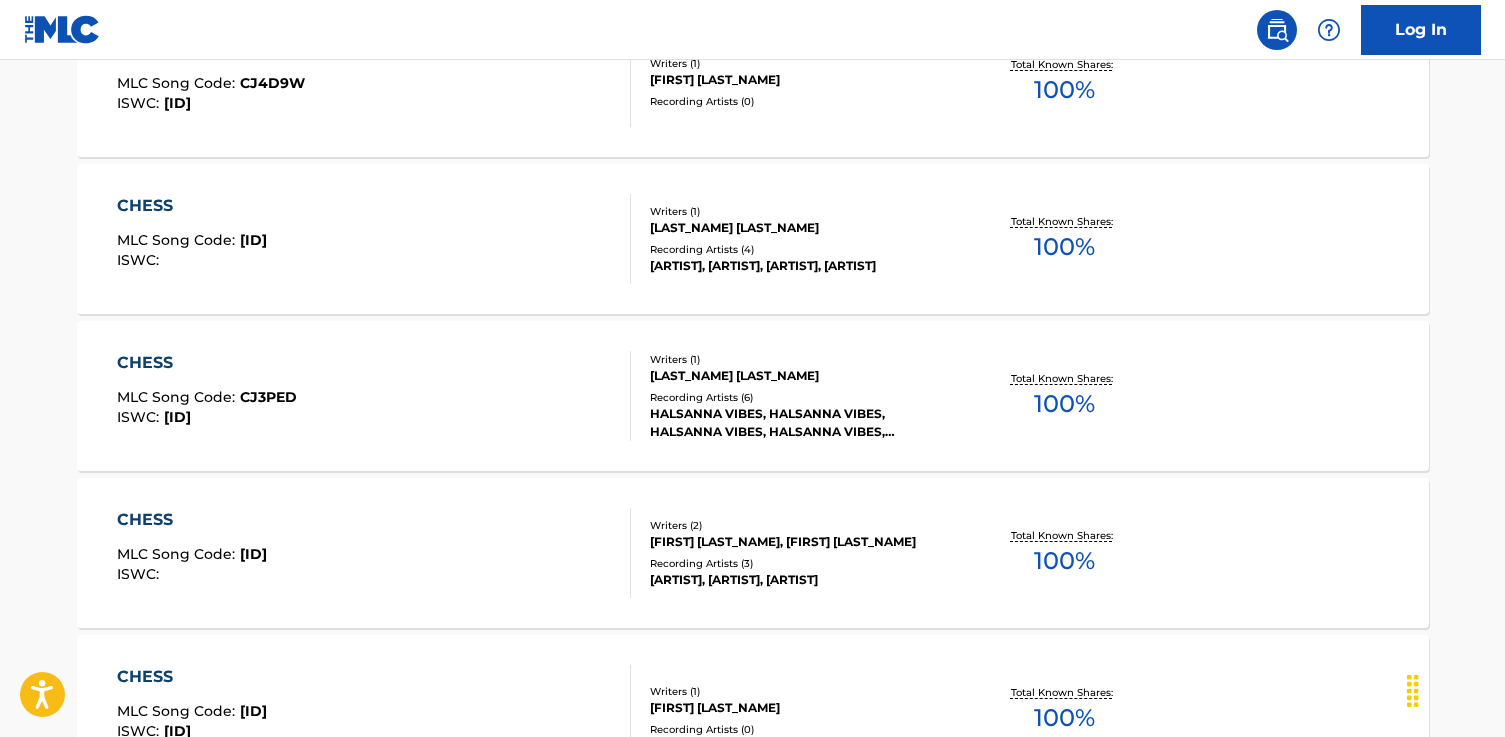 click on "[SONG_NAME]" at bounding box center [192, 206] 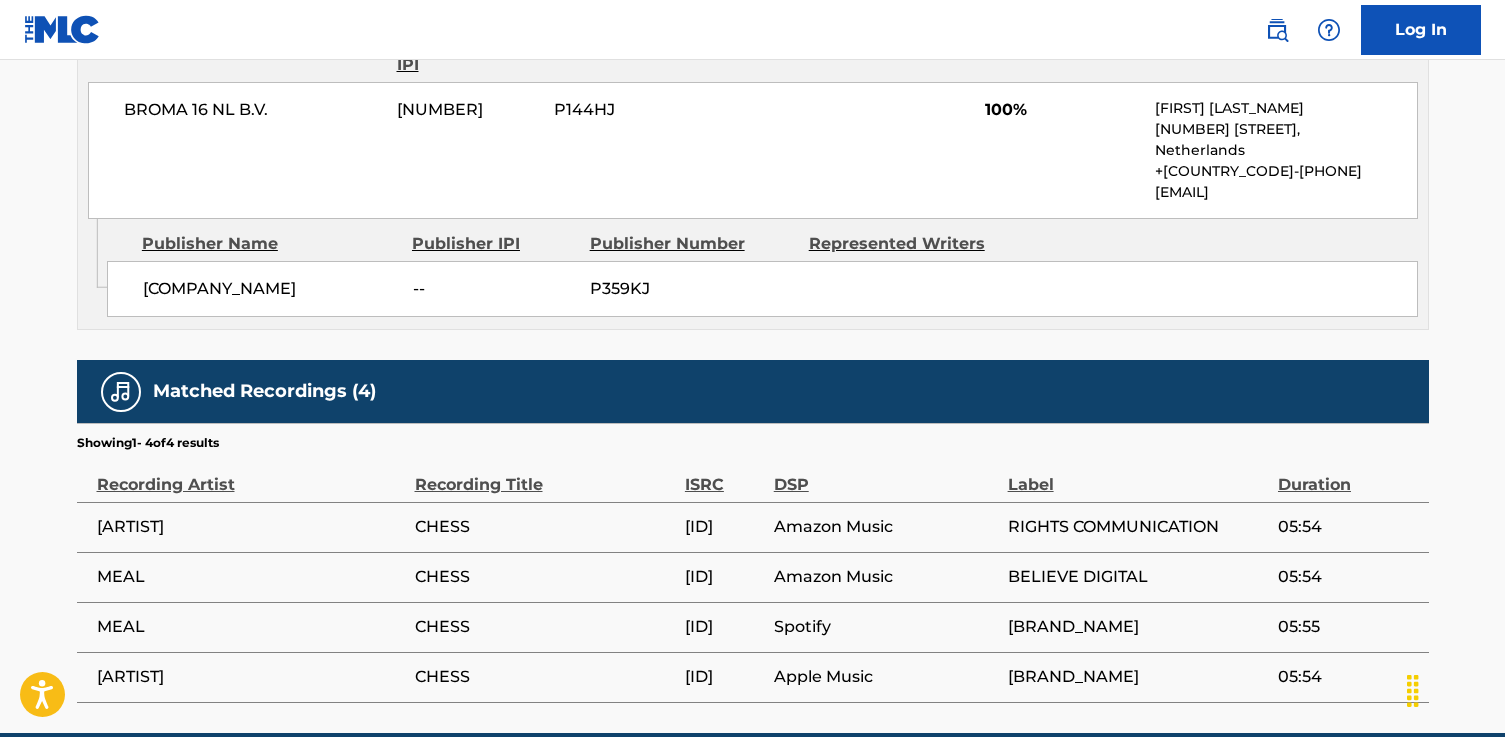 scroll, scrollTop: 1093, scrollLeft: 0, axis: vertical 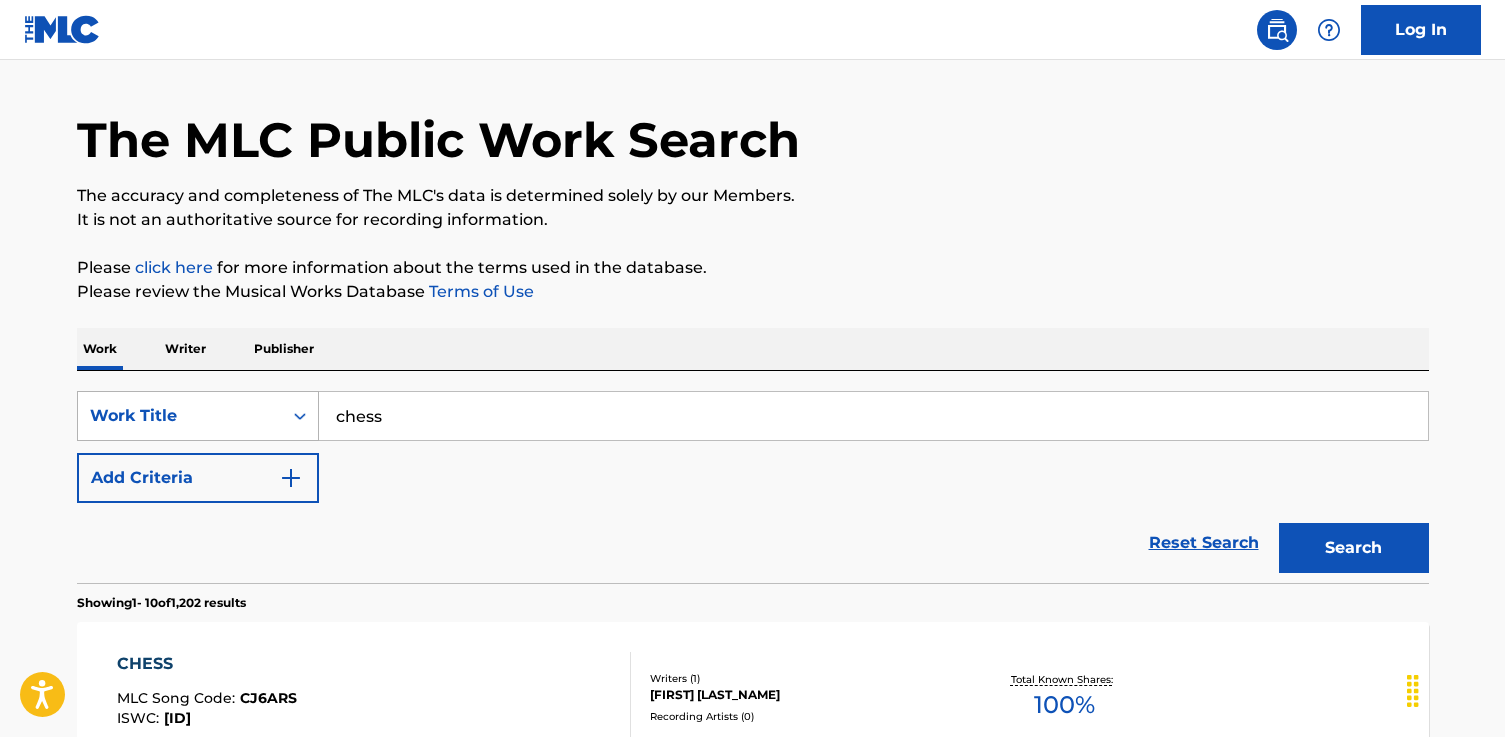 click on "Work Title" at bounding box center (198, 416) 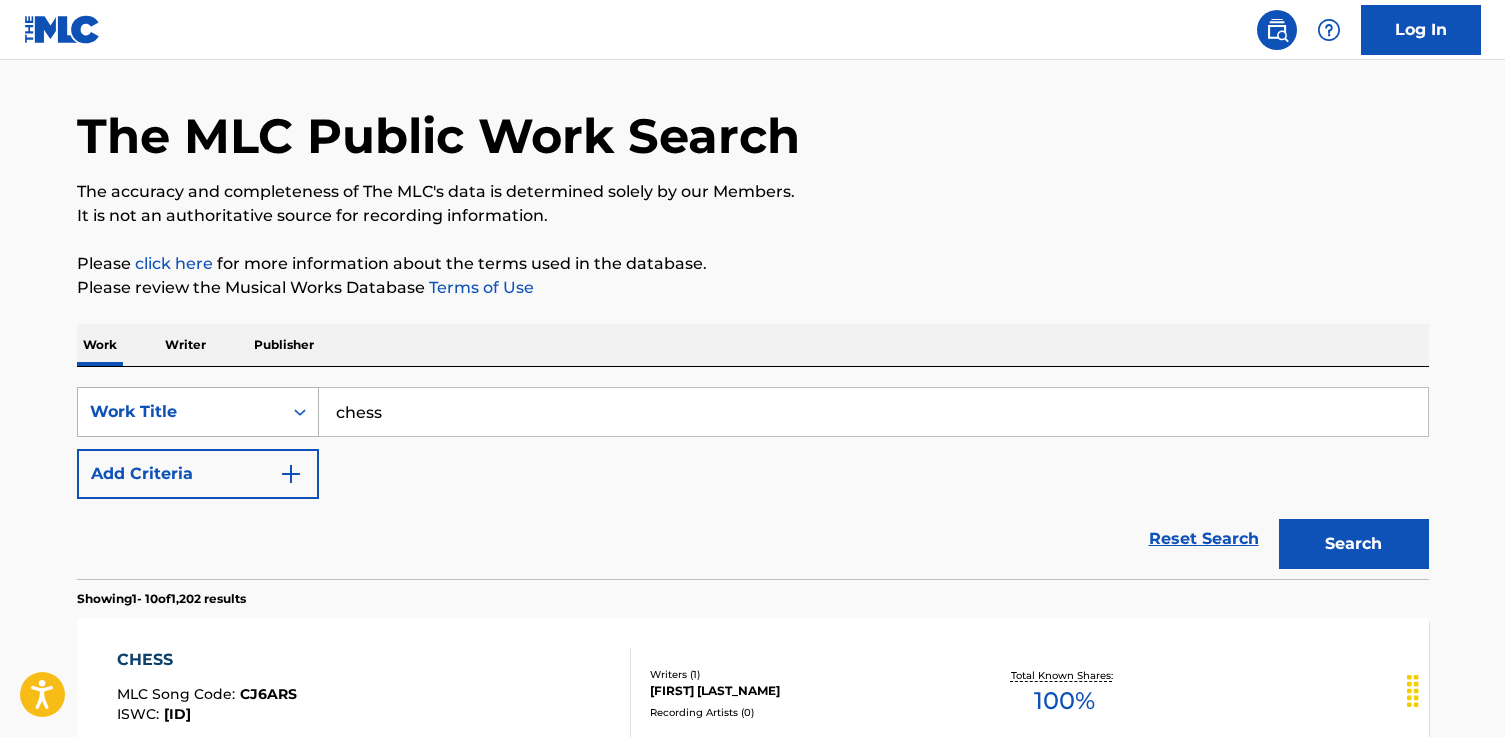scroll, scrollTop: 59, scrollLeft: 0, axis: vertical 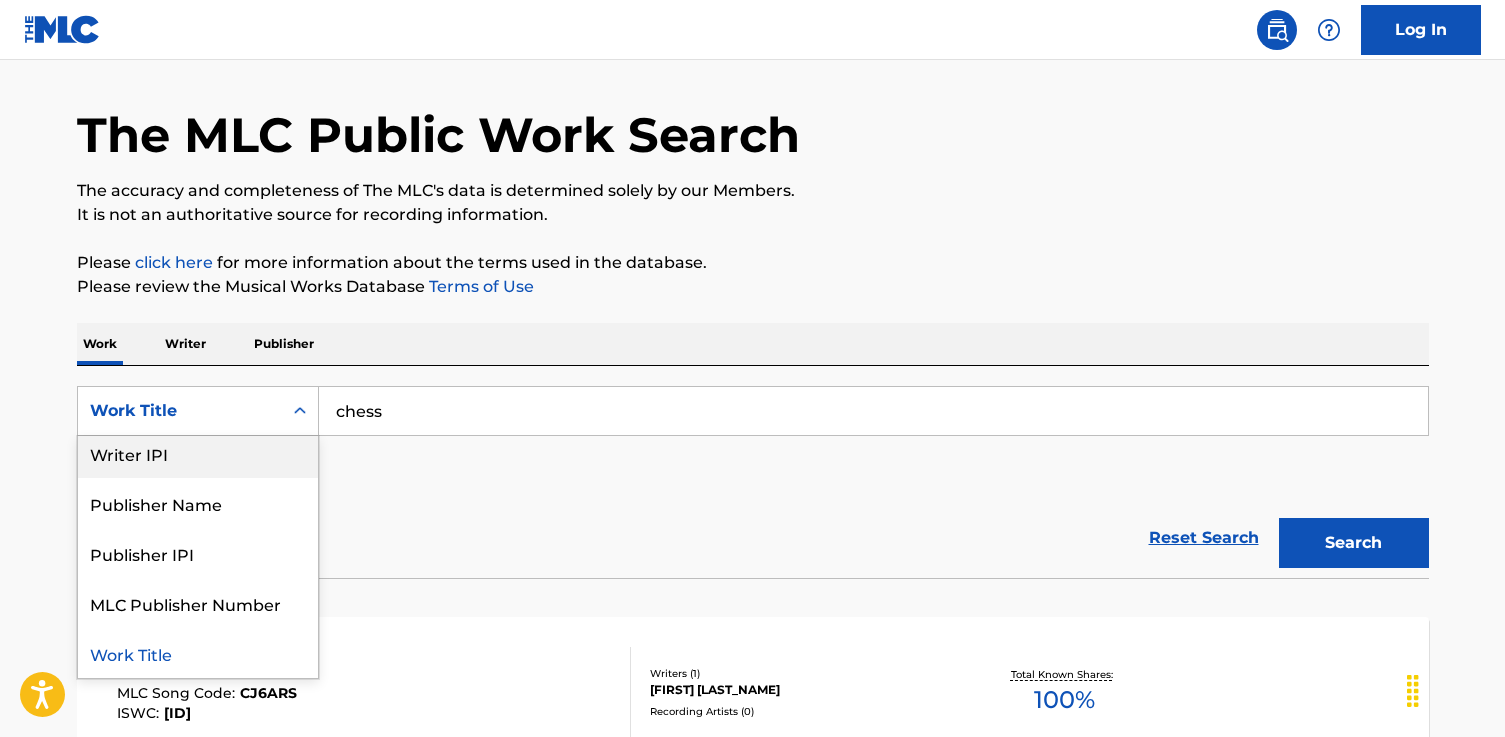 click on "Writer" at bounding box center [185, 344] 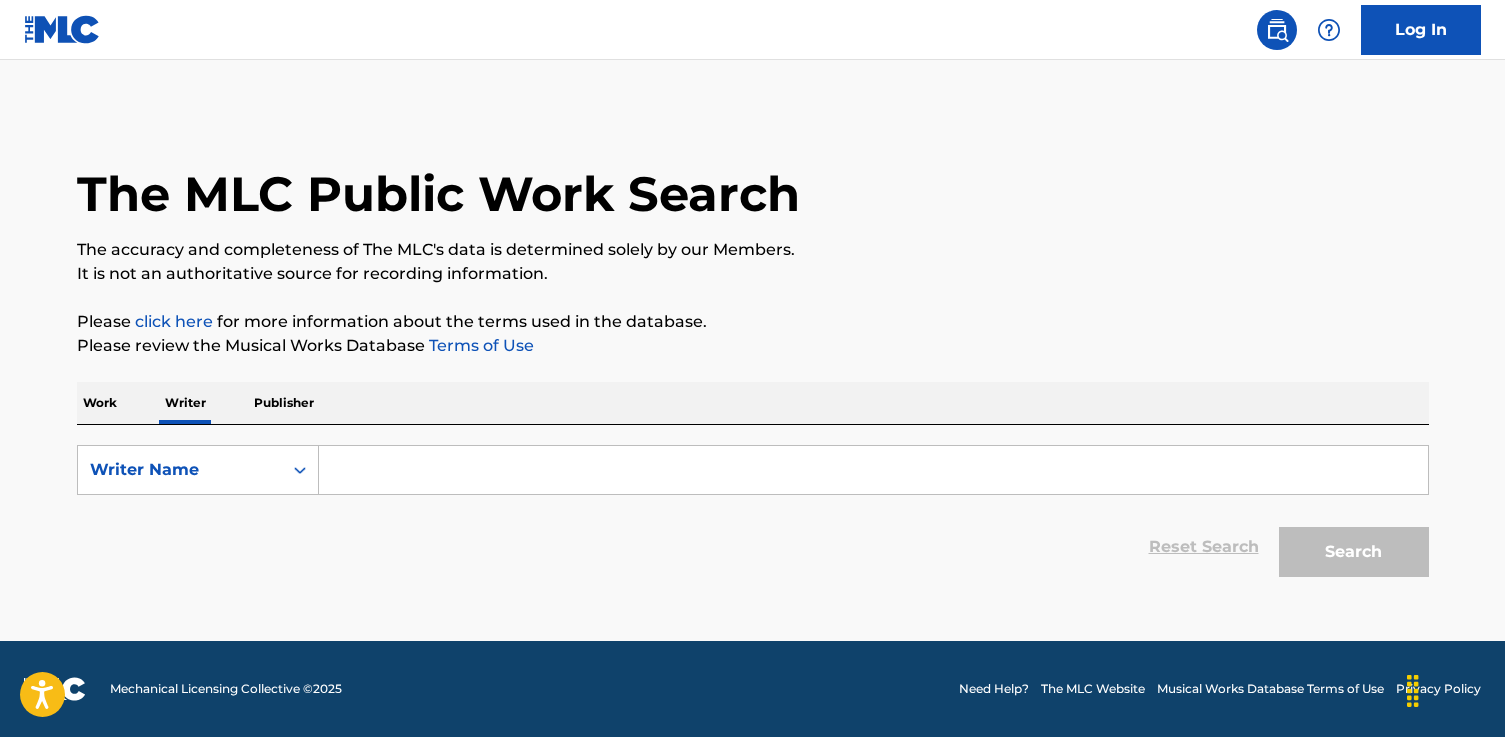 click at bounding box center (873, 470) 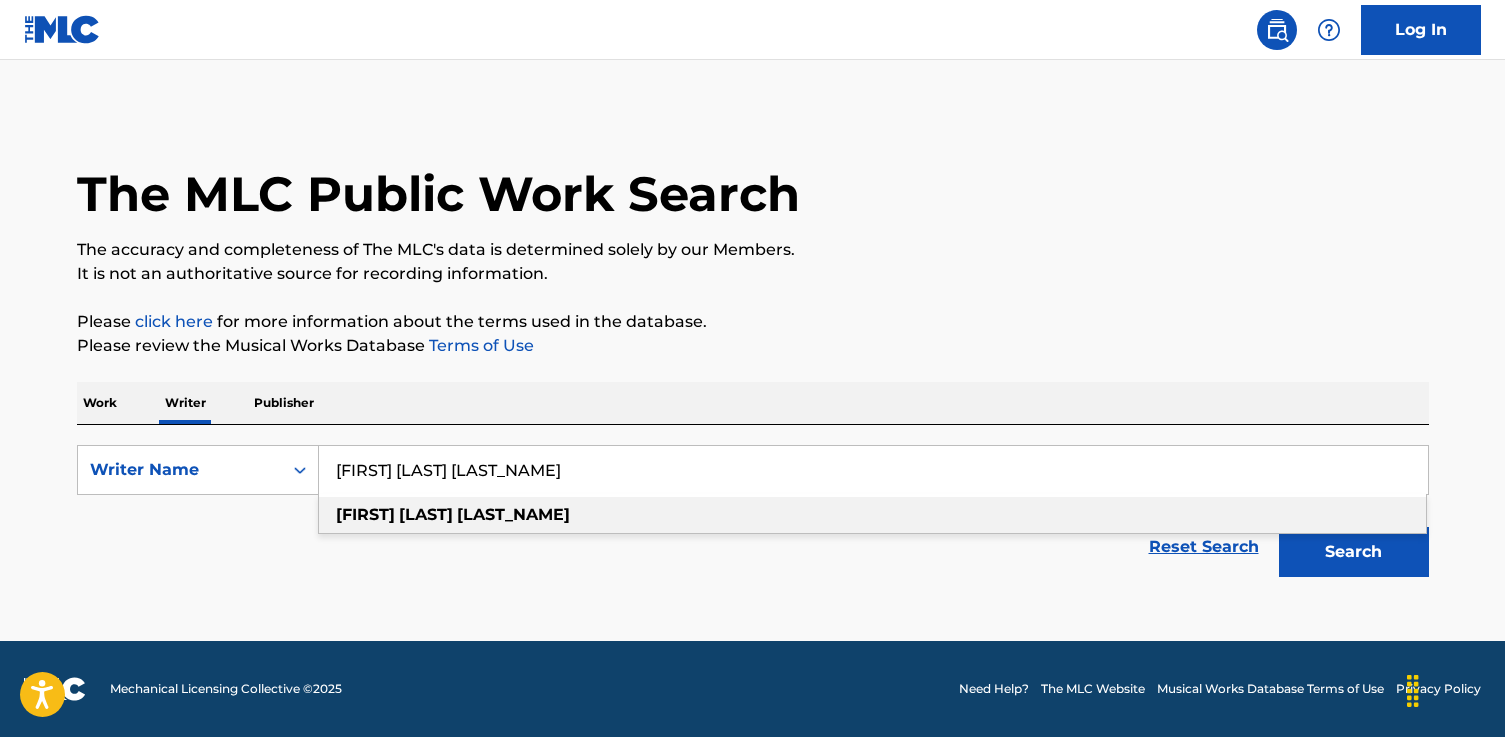click on "[LAST_NAME]" at bounding box center [513, 514] 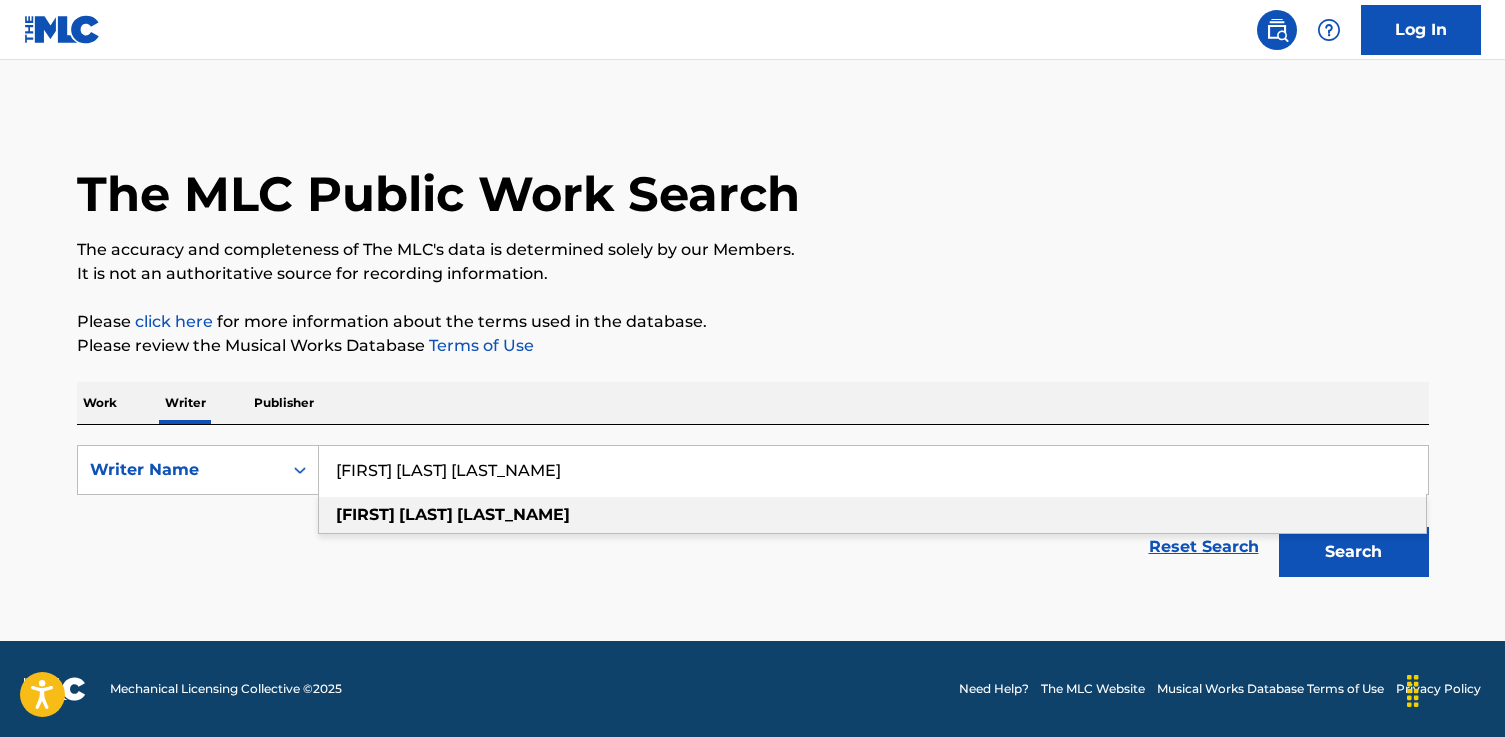 click on "Search" at bounding box center (1354, 552) 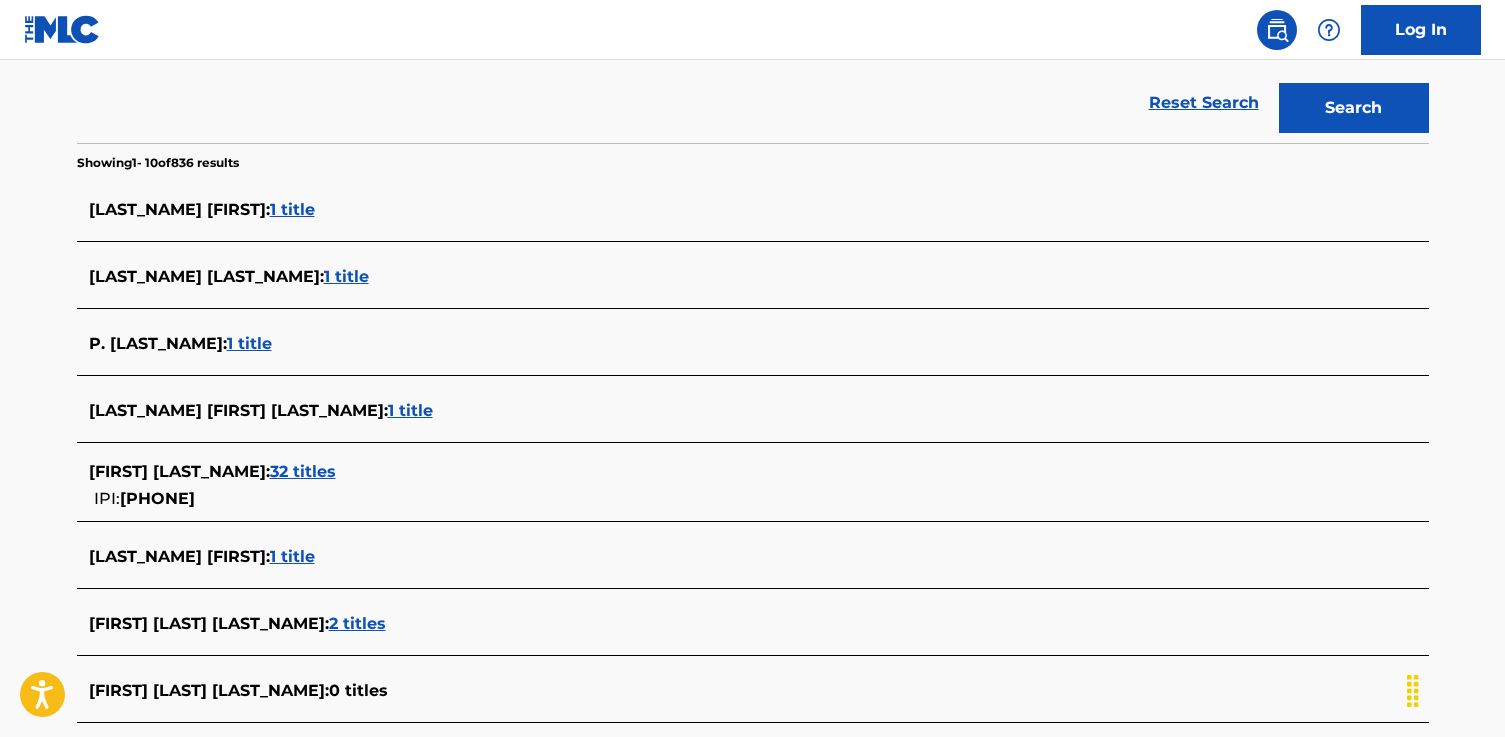 scroll, scrollTop: 446, scrollLeft: 0, axis: vertical 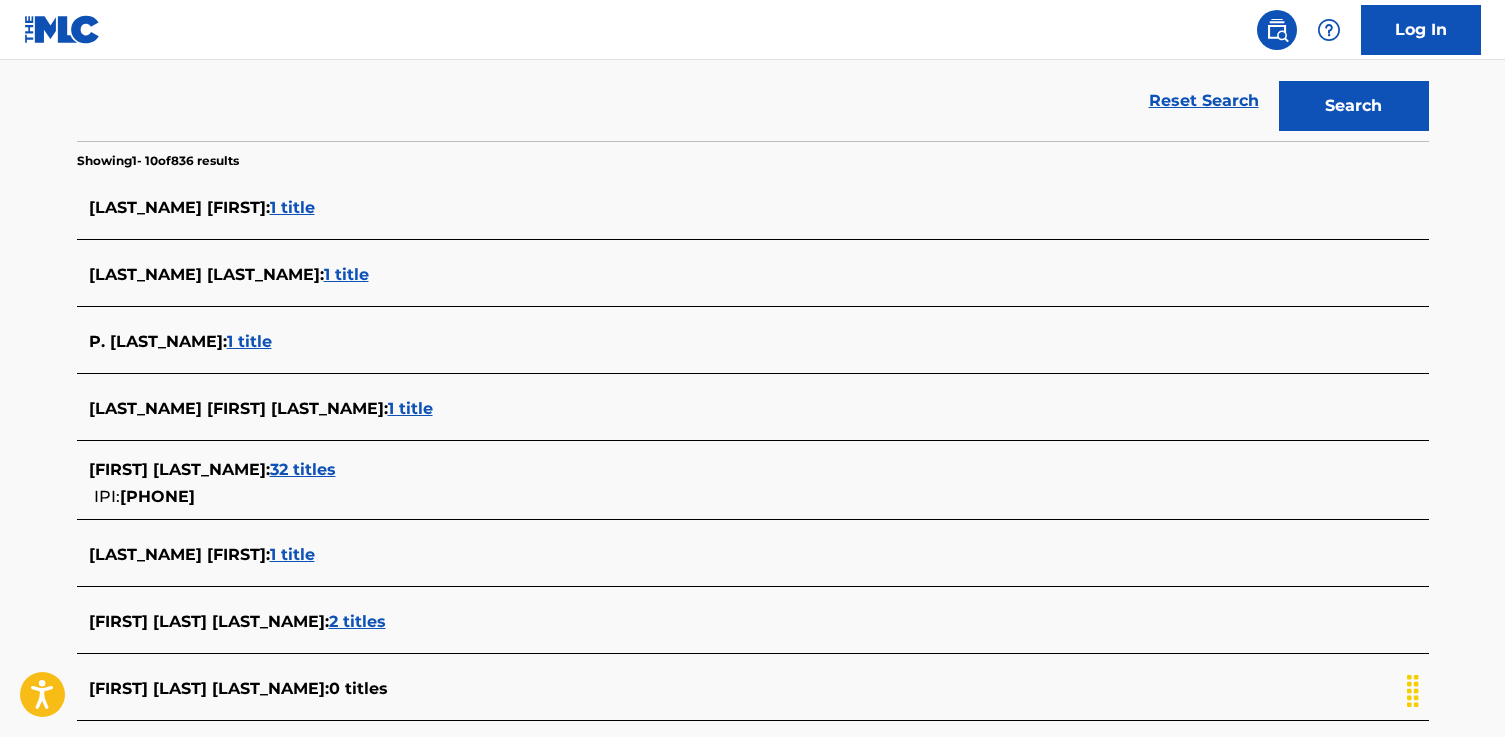 click on "1 title" at bounding box center (292, 207) 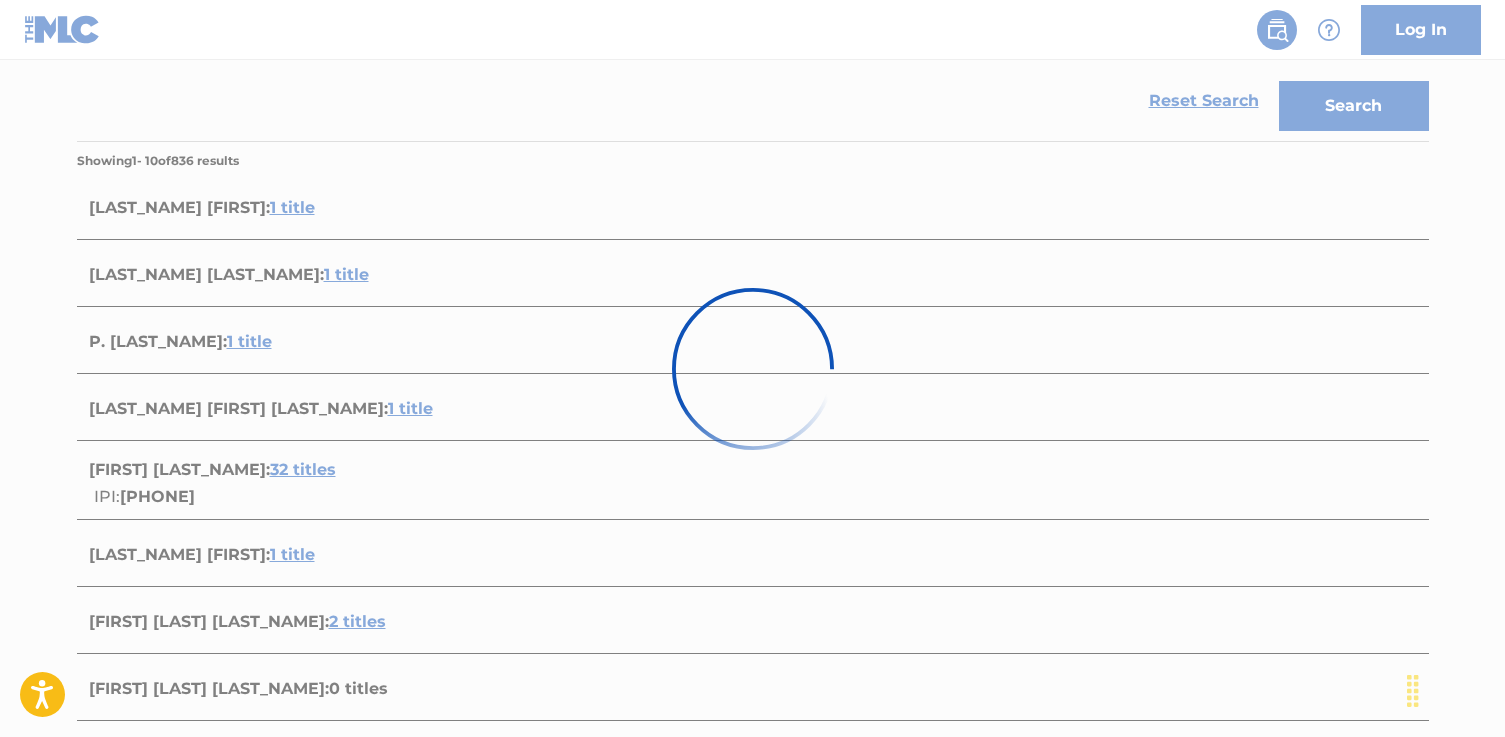 scroll, scrollTop: 289, scrollLeft: 0, axis: vertical 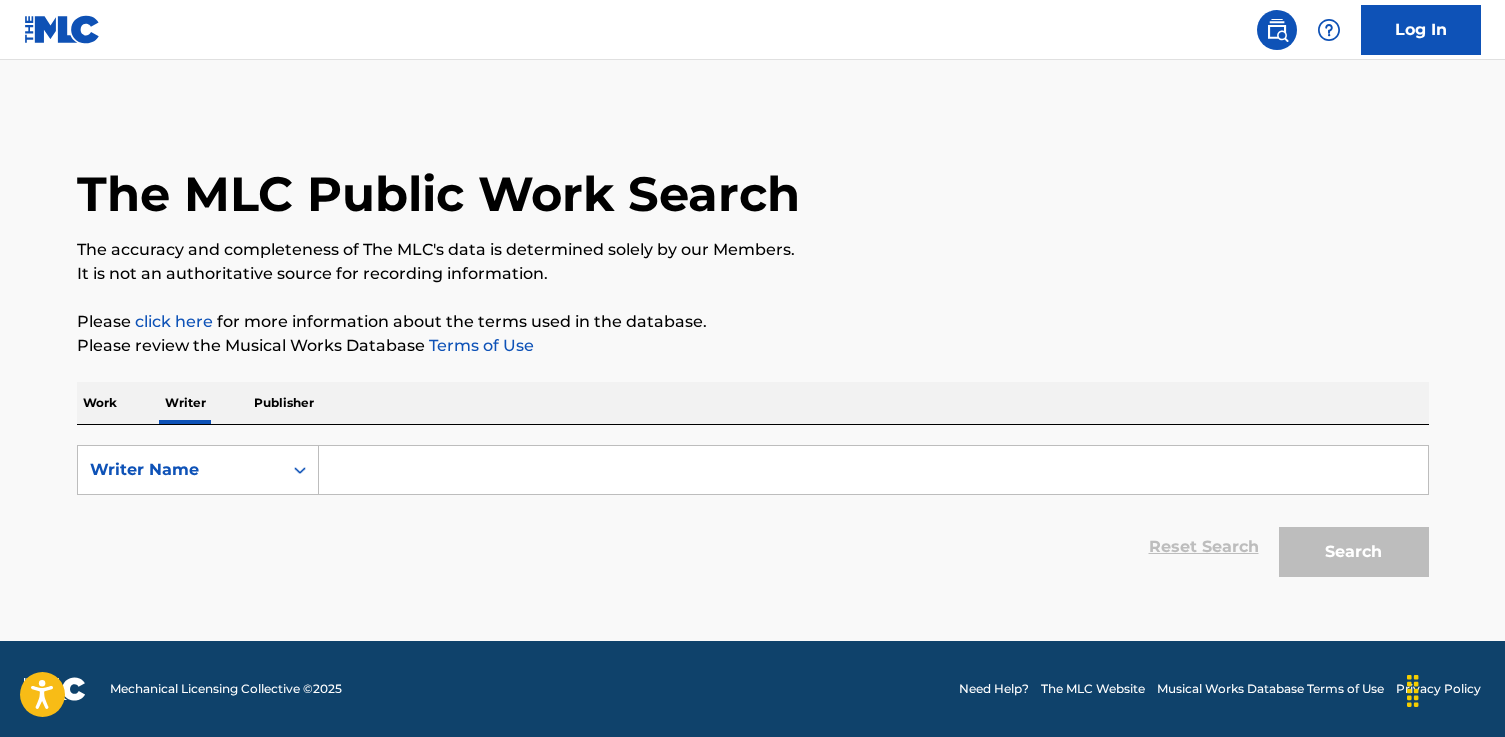 click at bounding box center [873, 470] 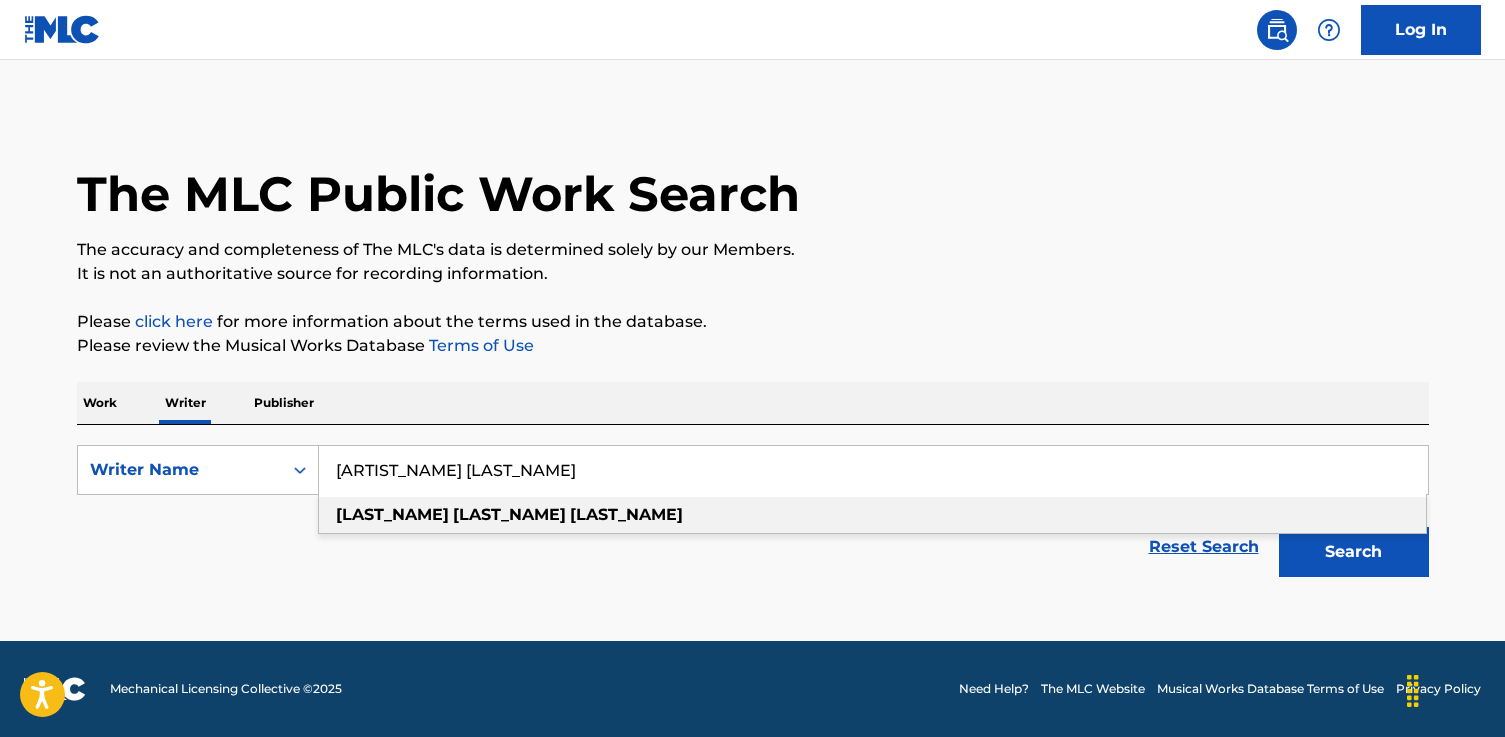 type on "[ARTIST_NAME] [LAST_NAME]" 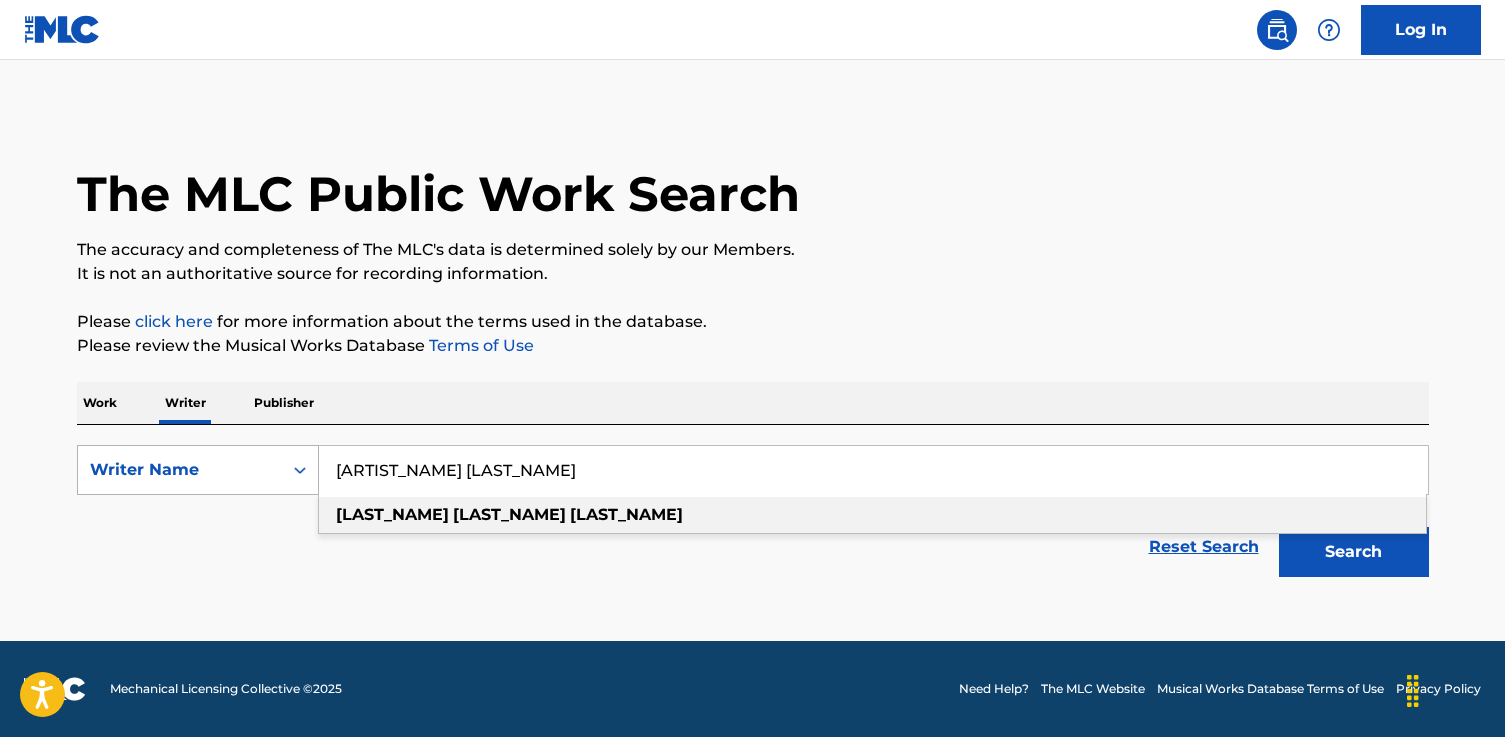 click on "Writer Name" at bounding box center [180, 470] 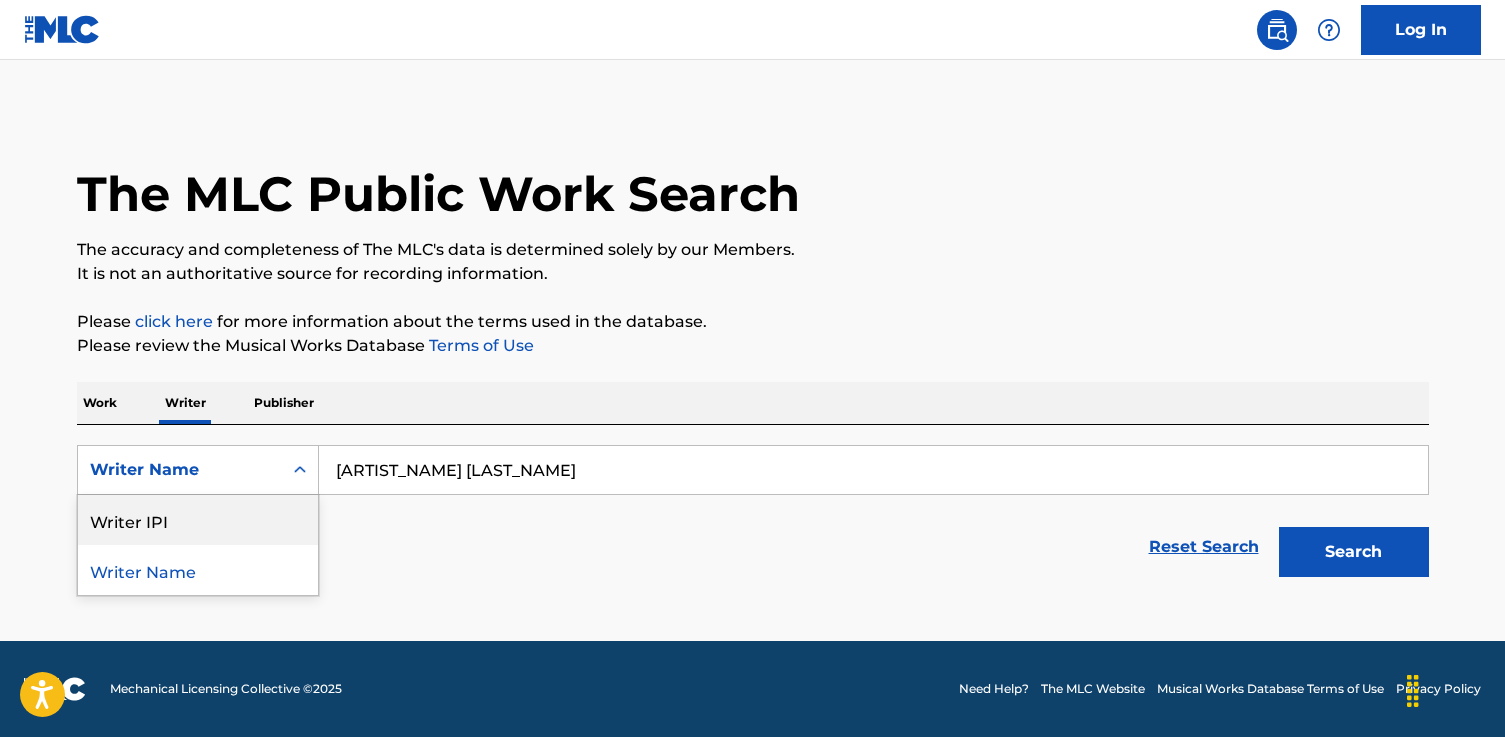 click on "Writer IPI" at bounding box center [198, 520] 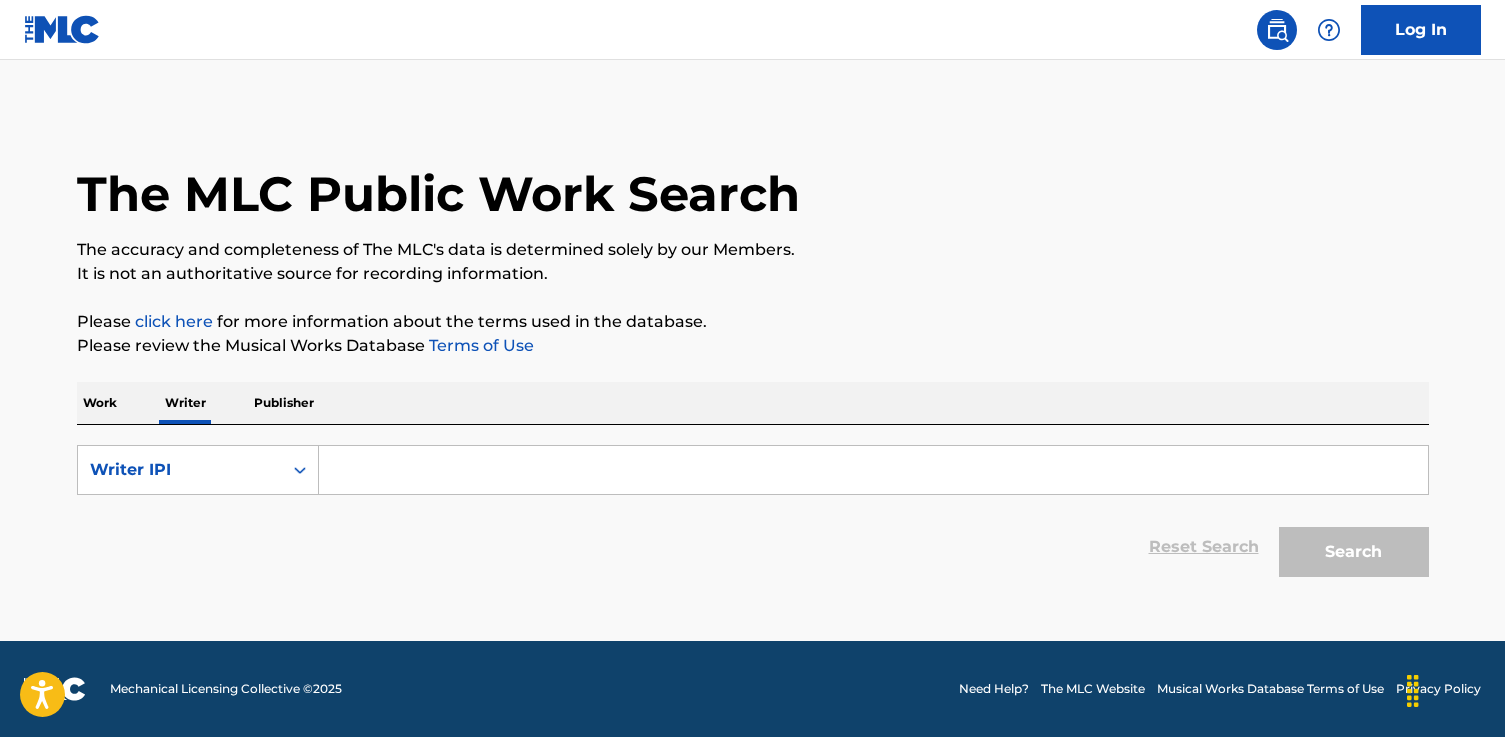 click at bounding box center (873, 470) 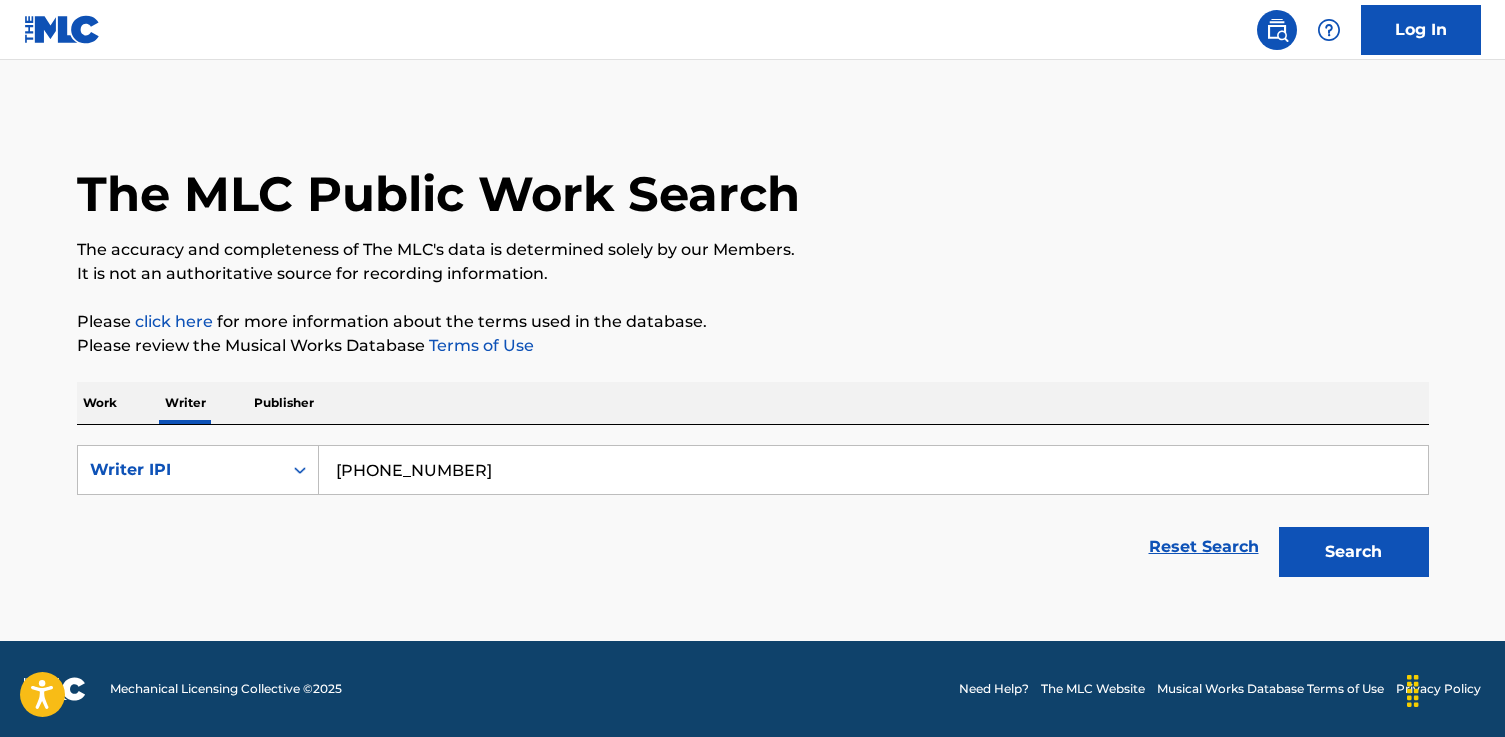 type on "[PHONE_NUMBER]" 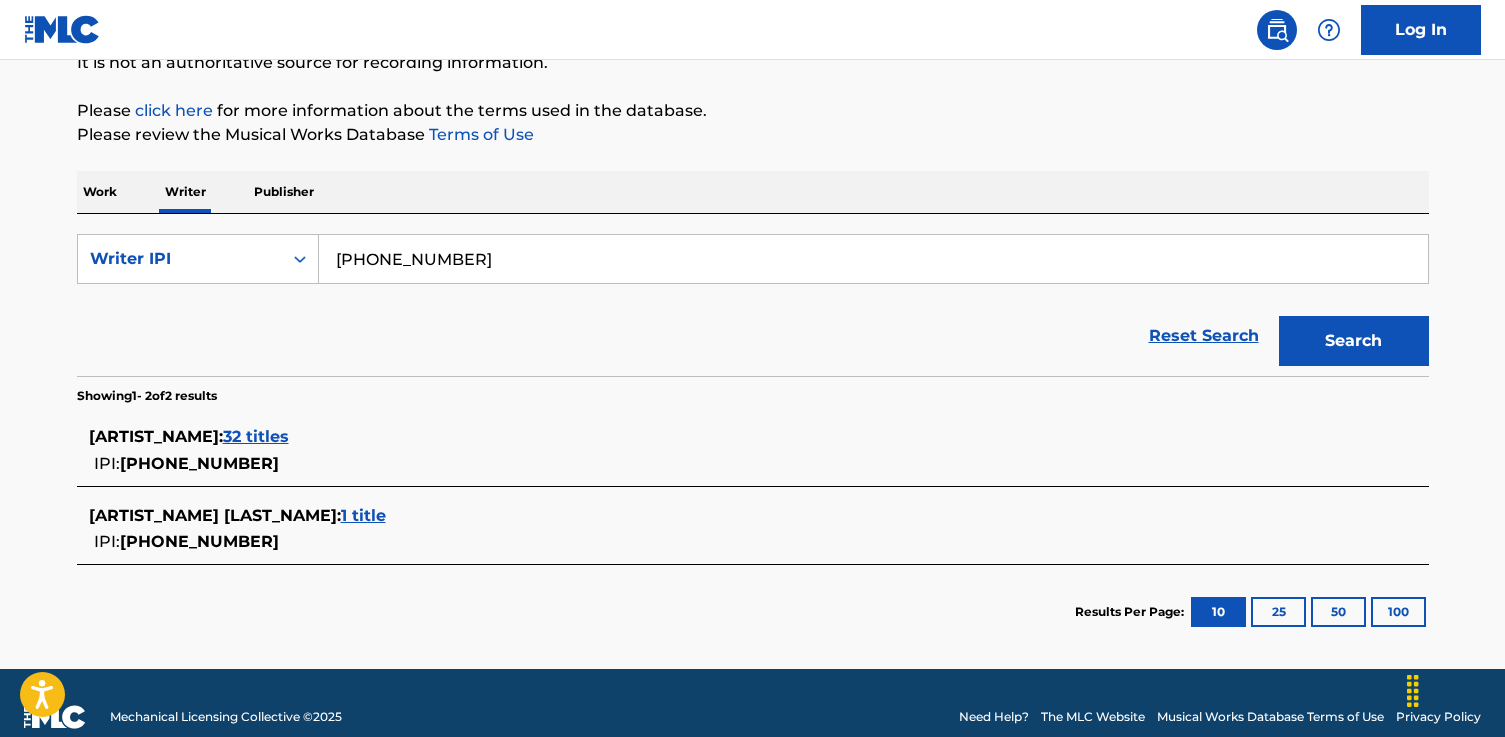 scroll, scrollTop: 218, scrollLeft: 0, axis: vertical 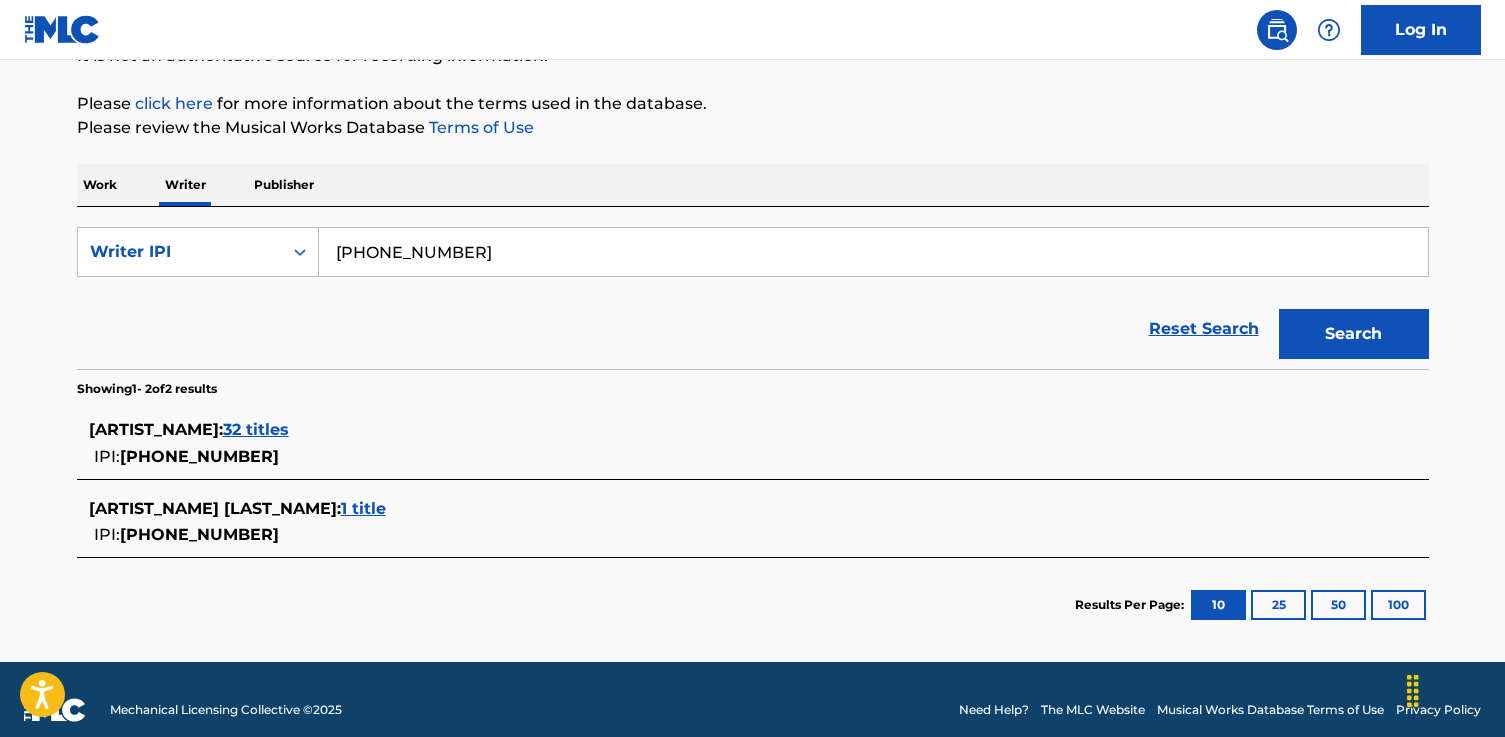 click on "32 titles" at bounding box center (256, 429) 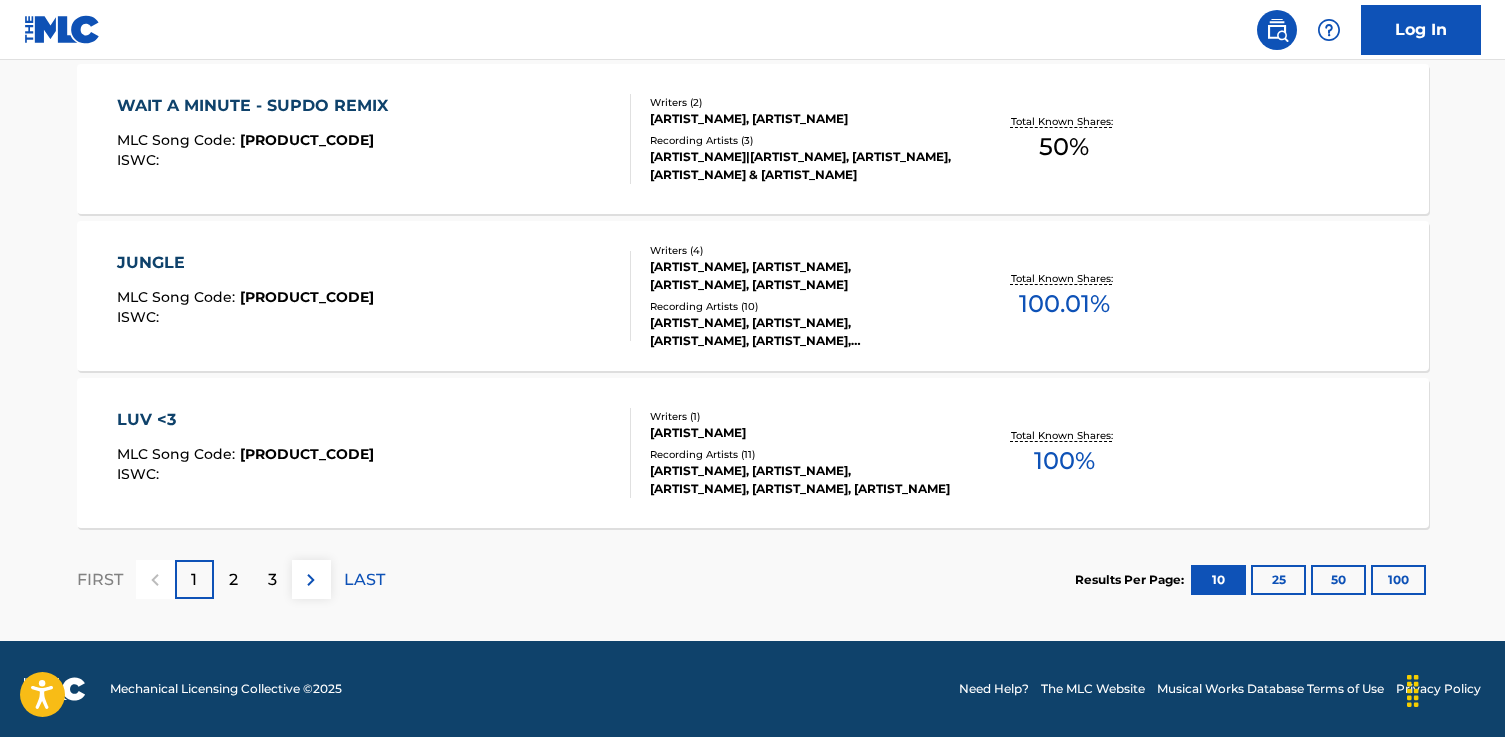 click on "2" at bounding box center [233, 580] 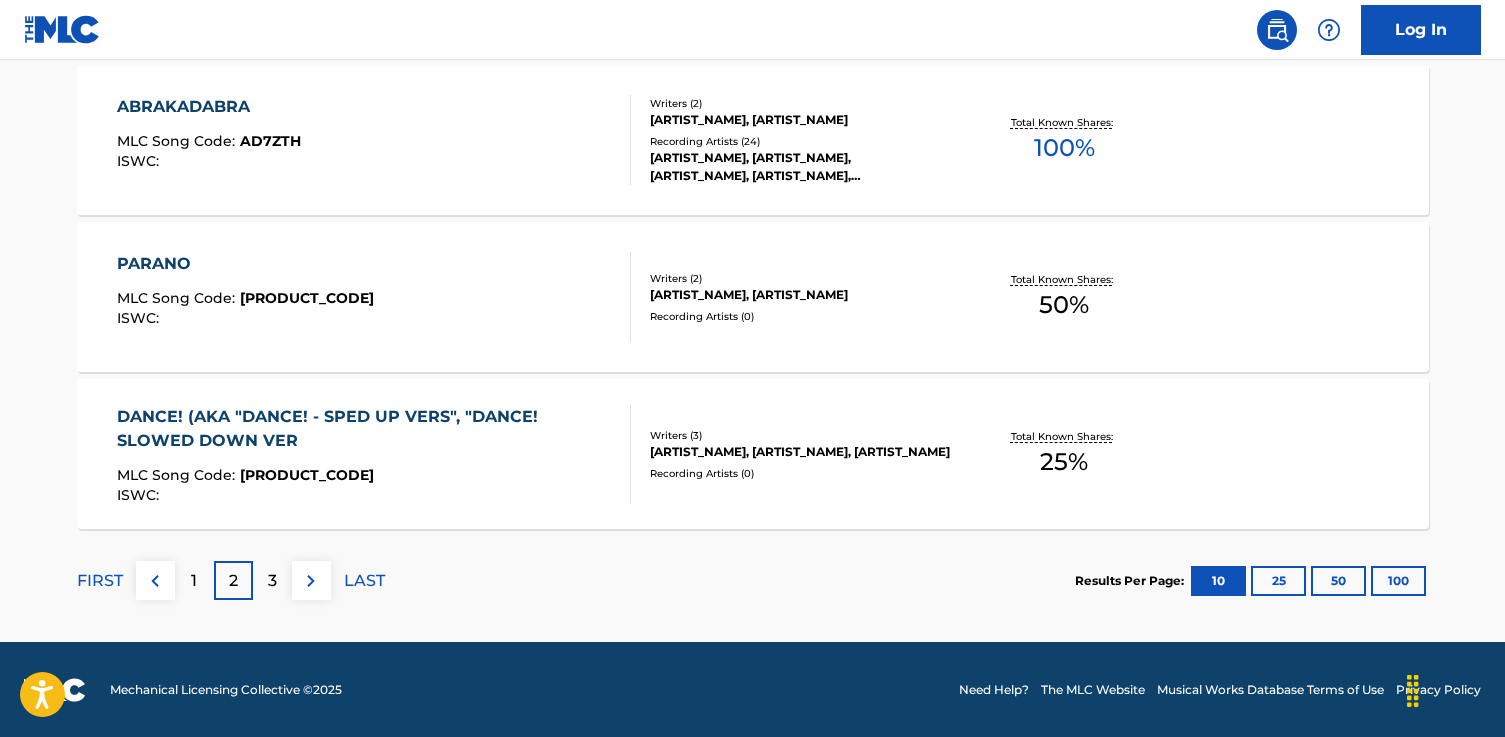 scroll, scrollTop: 1711, scrollLeft: 0, axis: vertical 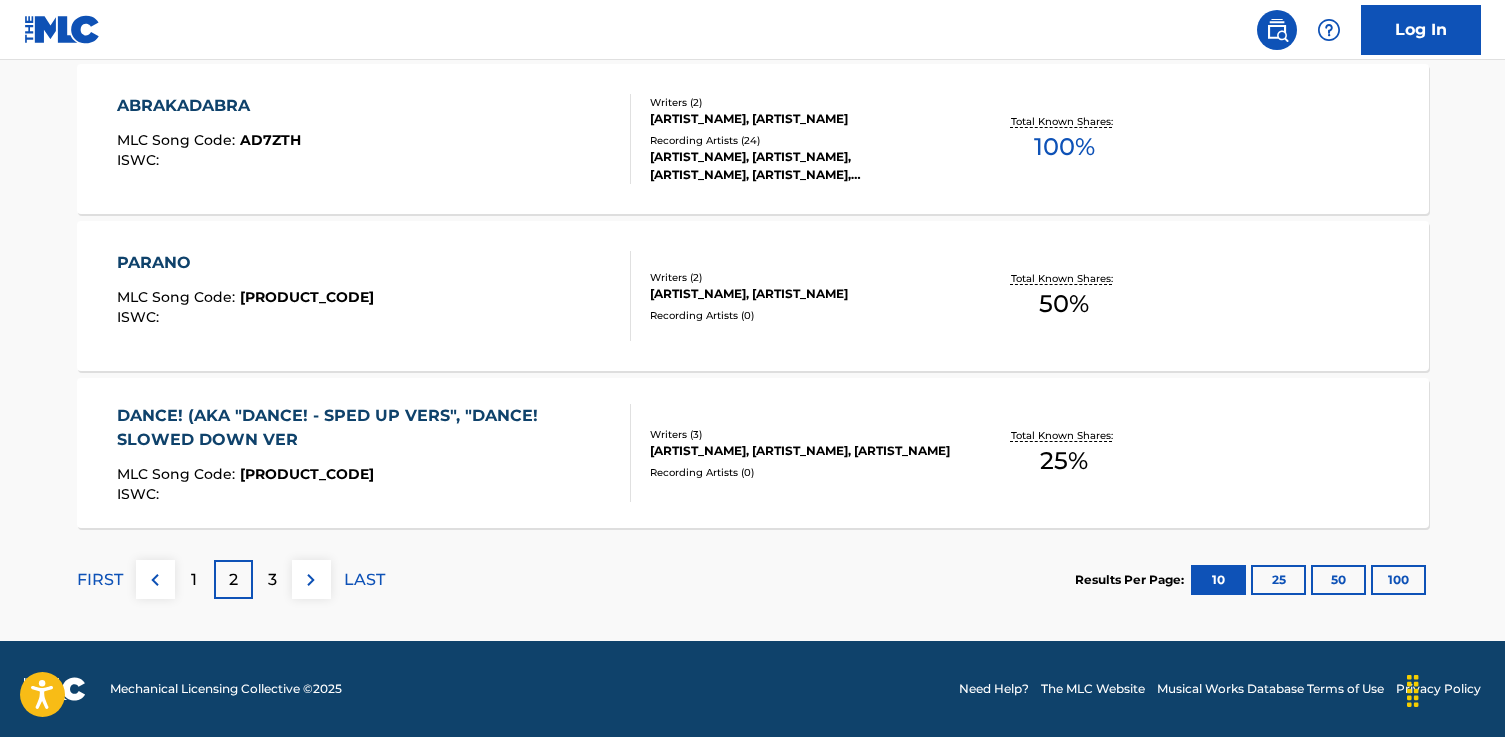 click on "3" at bounding box center (272, 579) 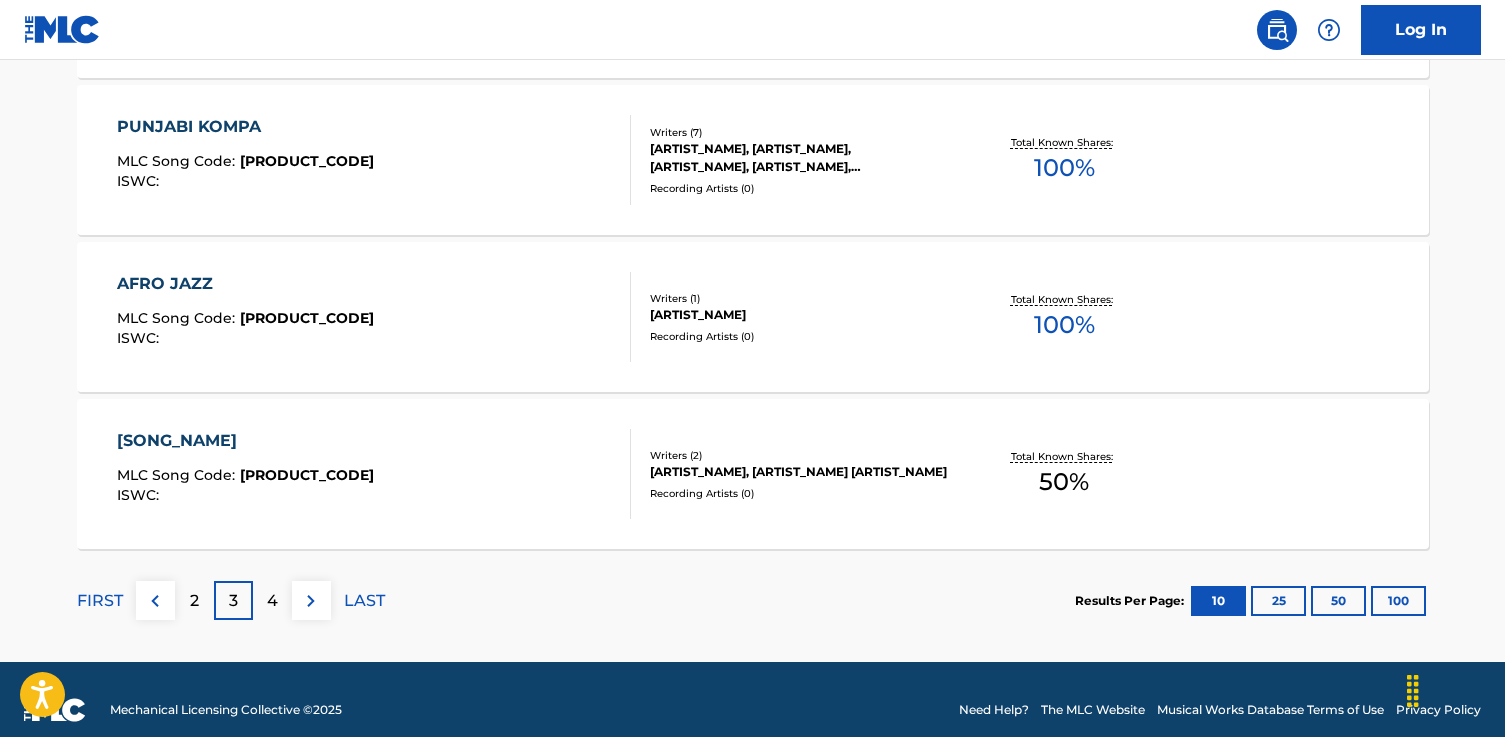 scroll, scrollTop: 1691, scrollLeft: 0, axis: vertical 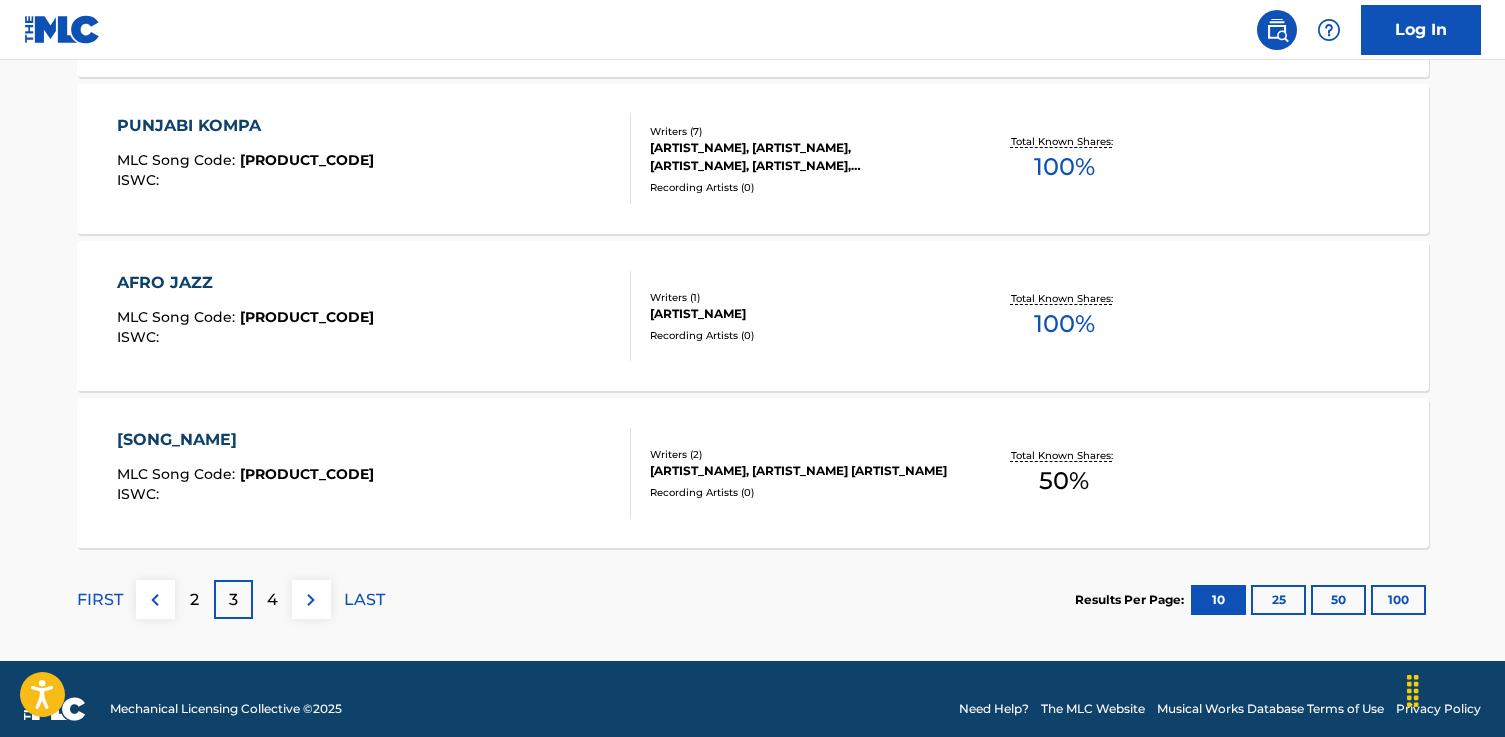 click on "4" at bounding box center [272, 600] 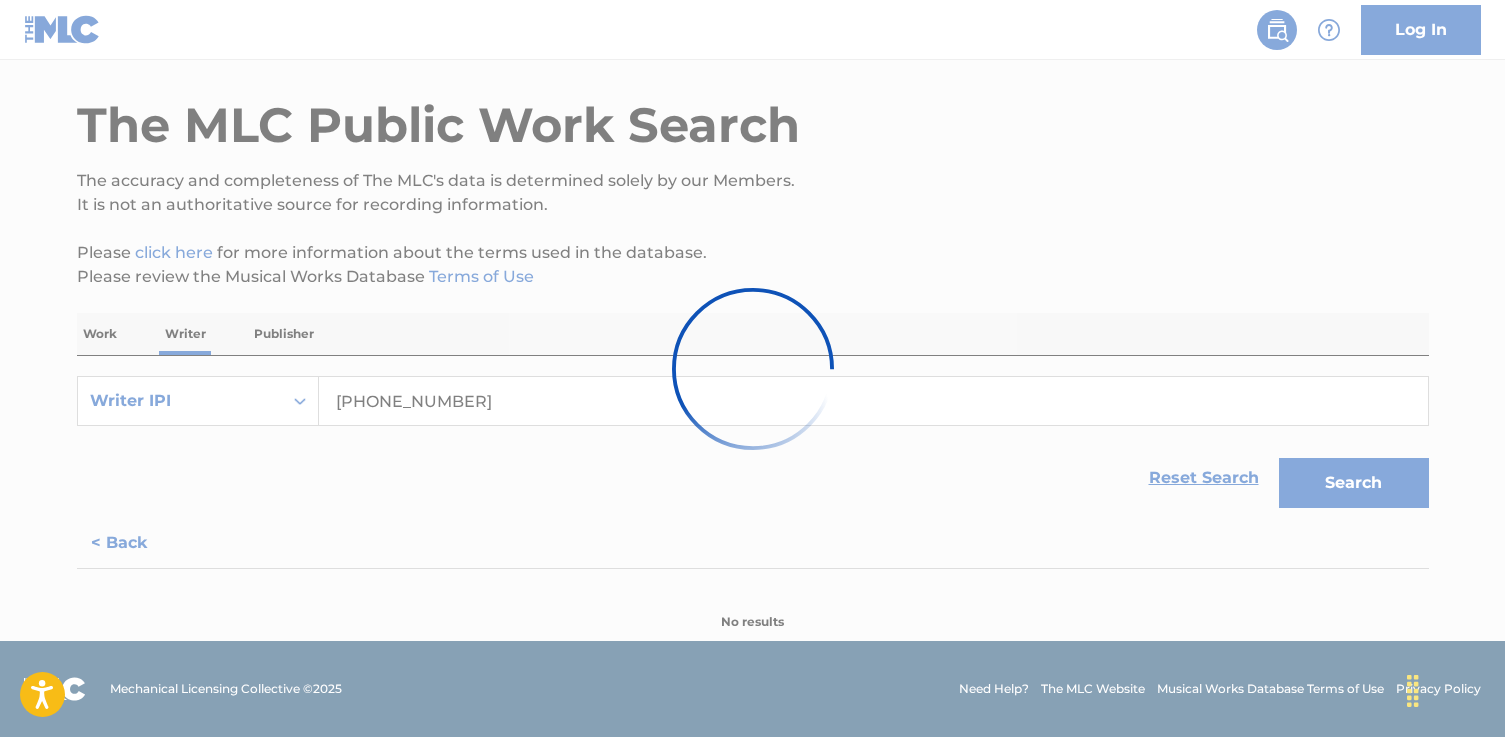 scroll, scrollTop: 455, scrollLeft: 0, axis: vertical 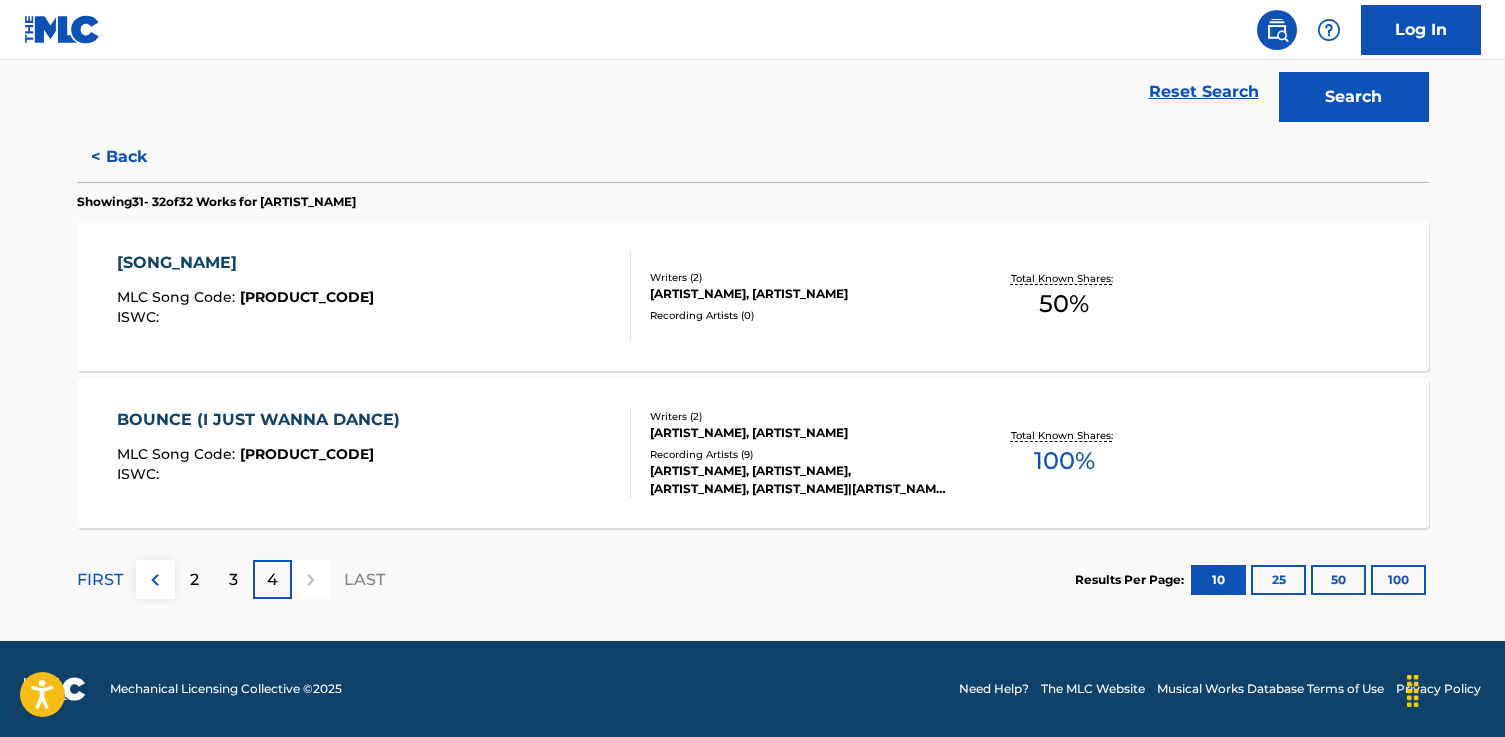 click on "[SONG_NAME]" at bounding box center (245, 263) 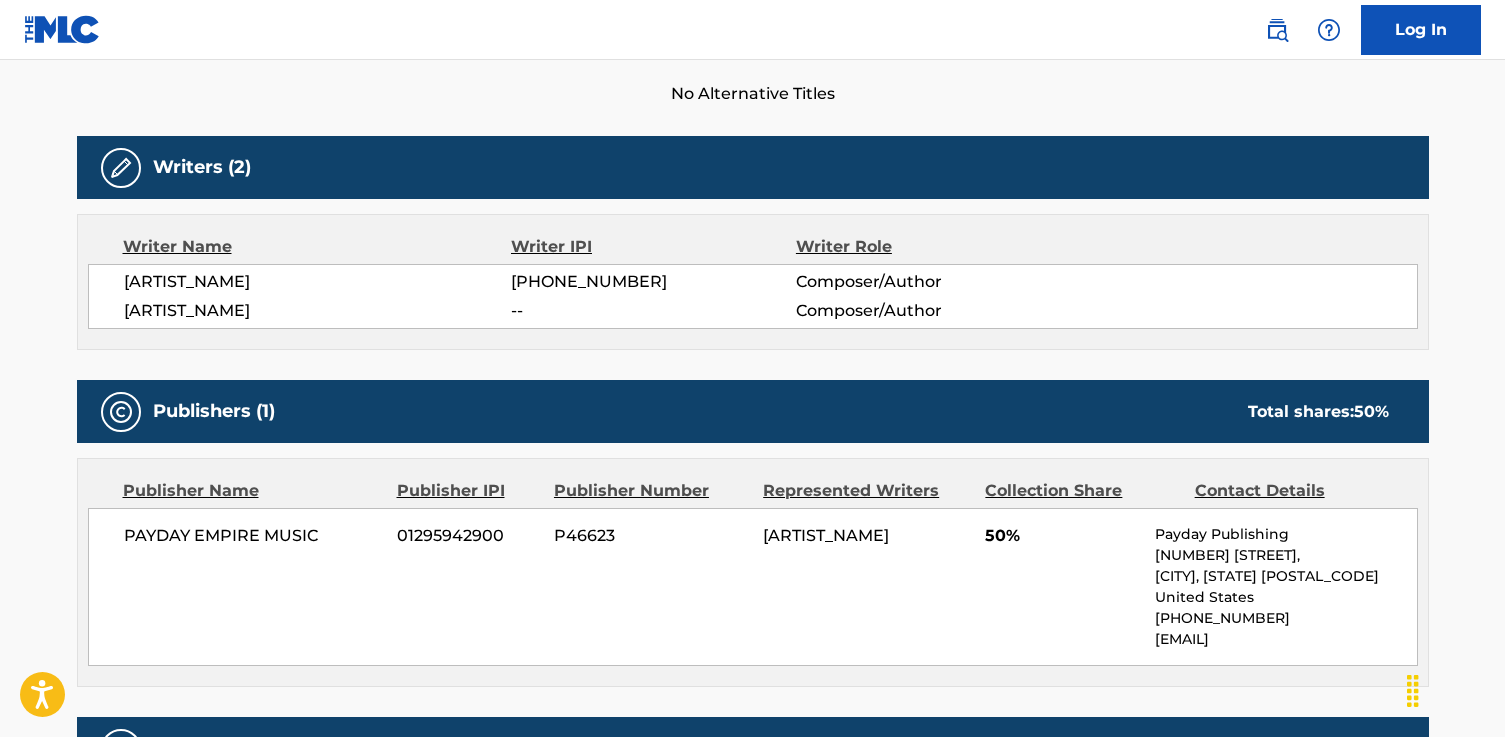 scroll, scrollTop: 574, scrollLeft: 0, axis: vertical 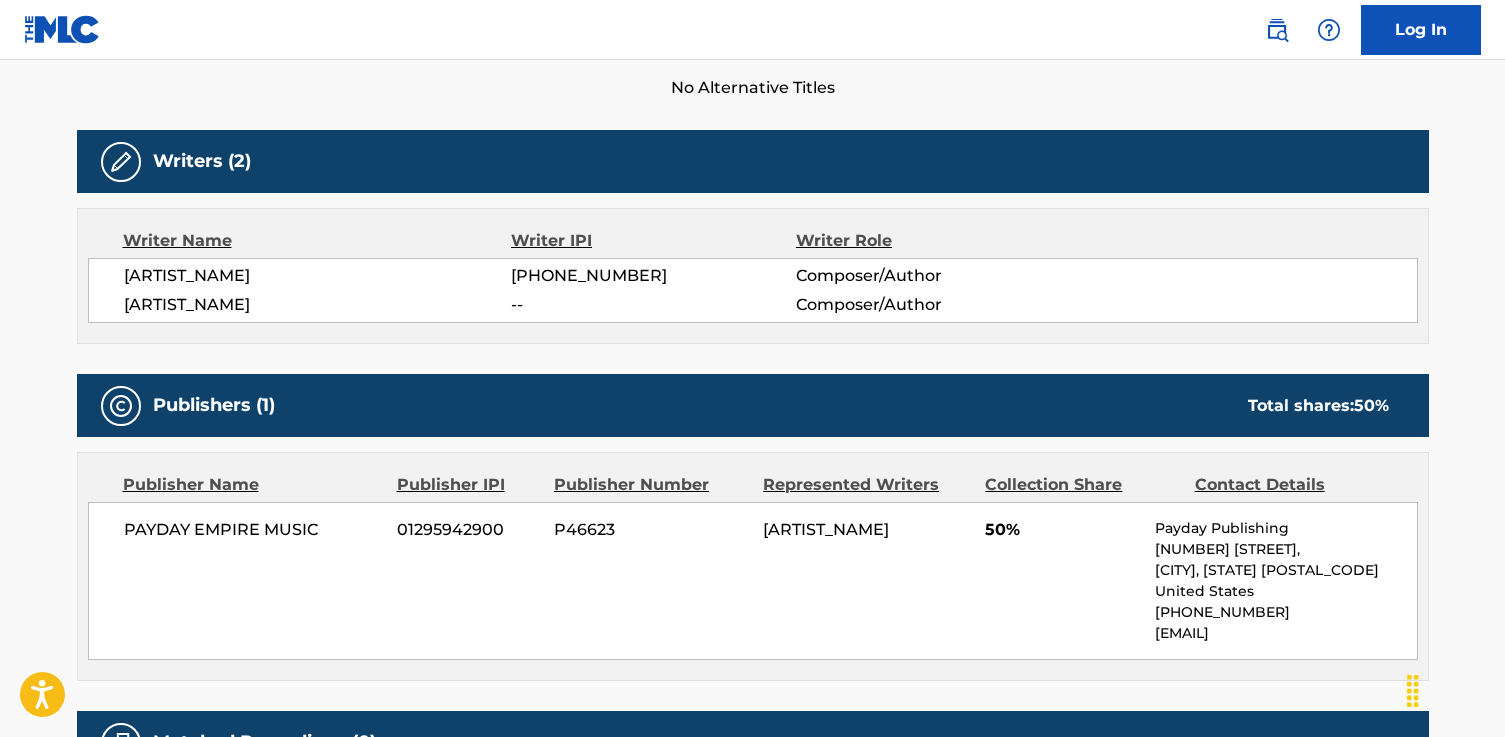 click on "[COMPANY_NAME] [PHONE_NUMBER] [PRODUCT_CODE] [ARTIST_NAME] 50 % [COMPANY_NAME] [NUMBER] [STREET], Unit FLOOR 10, [CITY], [STATE] [POSTAL_CODE] [COUNTRY] [PHONE_NUMBER] [EMAIL]" at bounding box center [753, 581] 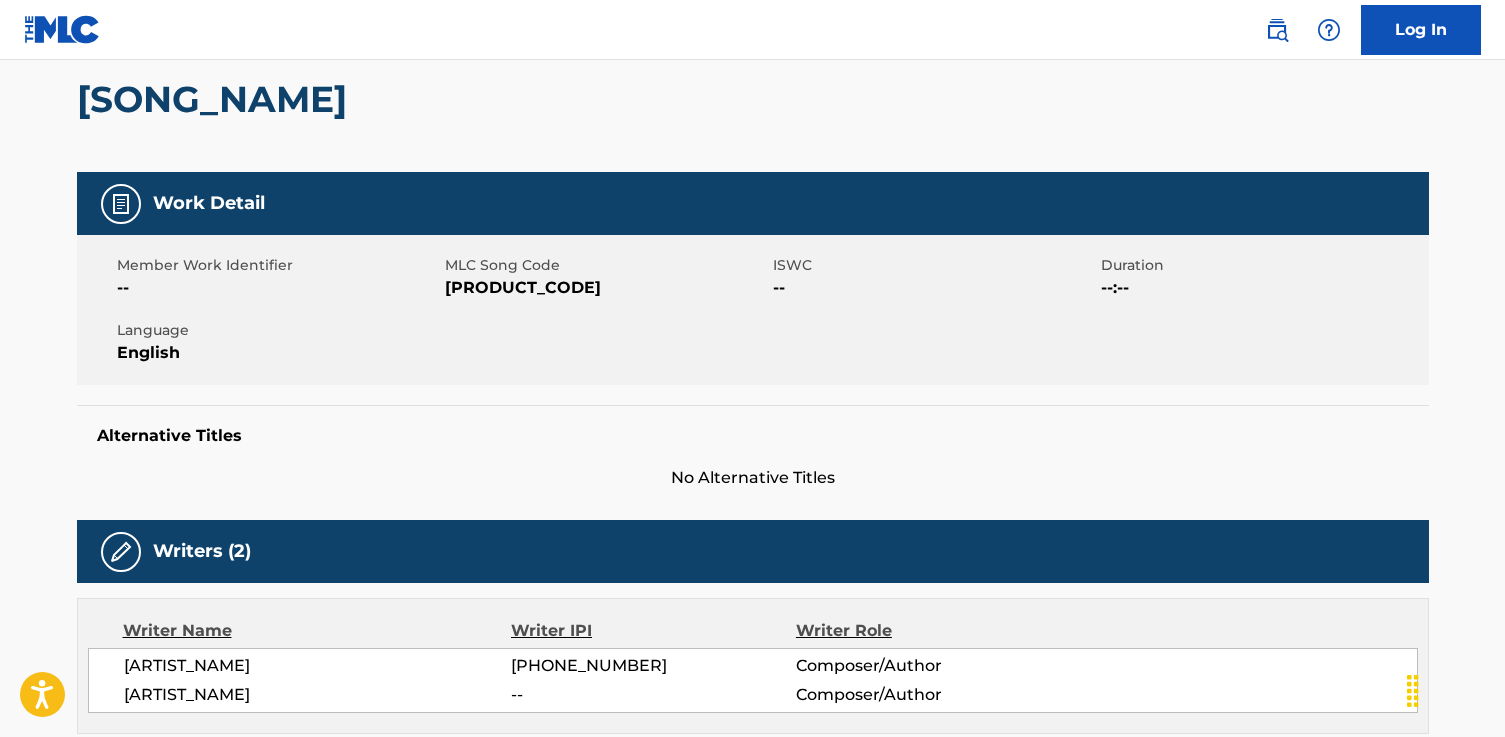scroll, scrollTop: 0, scrollLeft: 0, axis: both 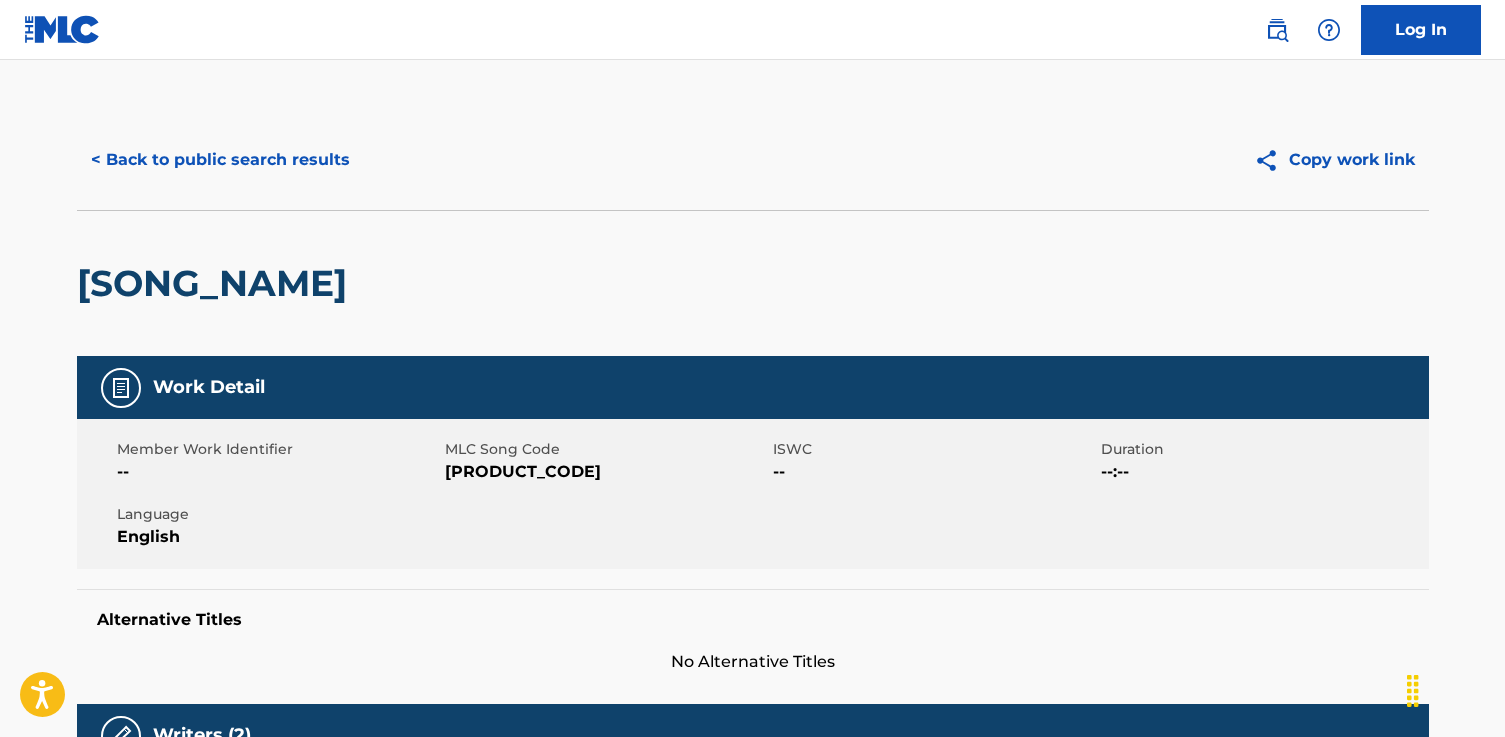 click on "< Back to public search results" at bounding box center [220, 160] 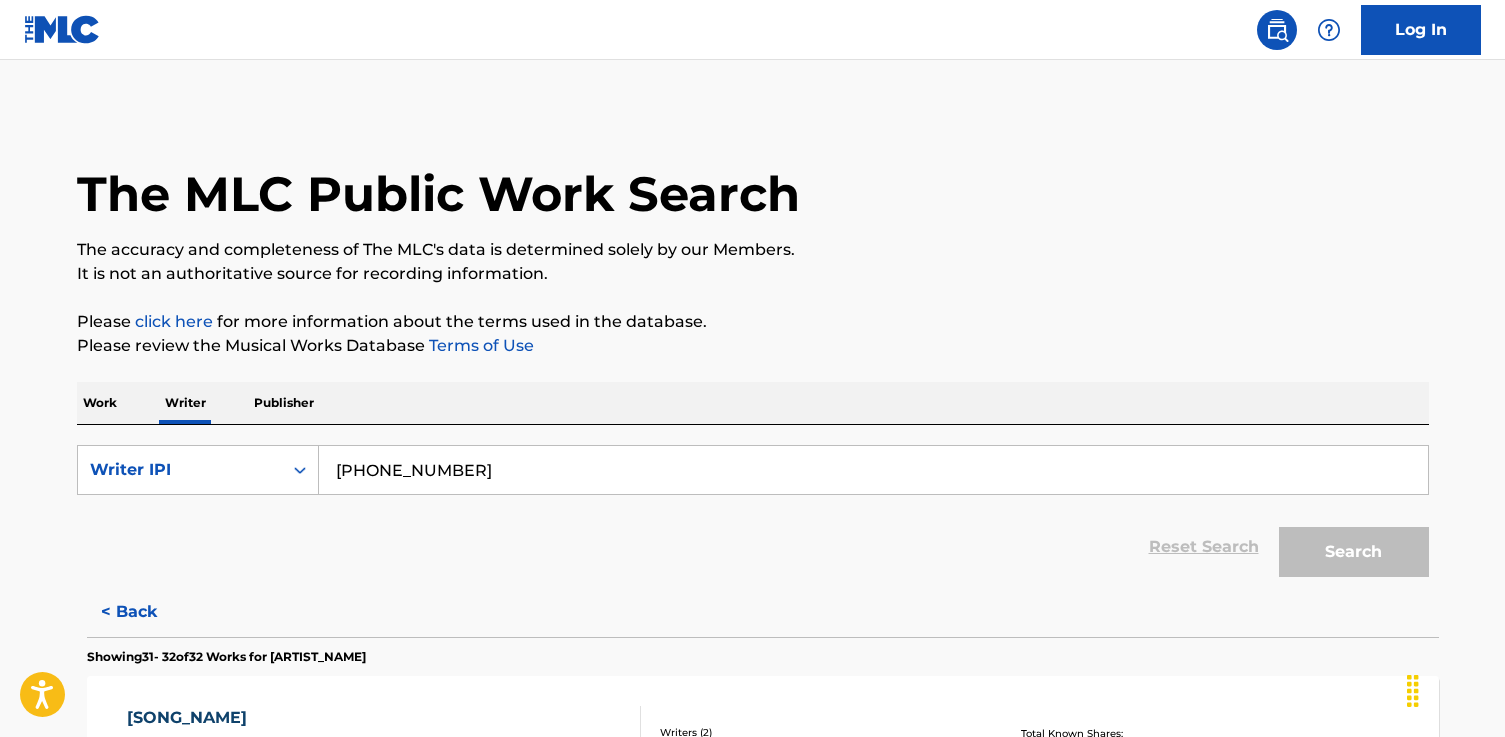 scroll, scrollTop: 17, scrollLeft: 0, axis: vertical 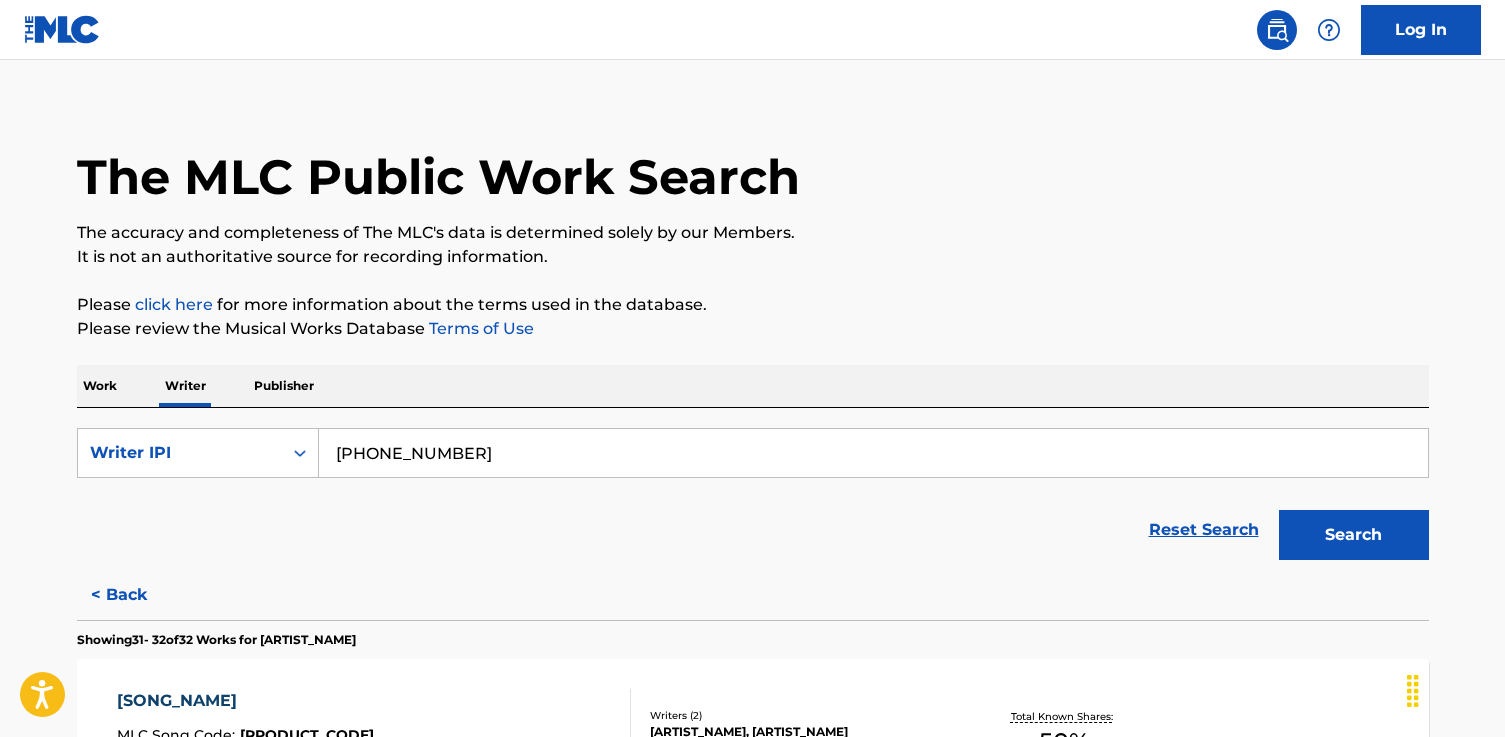 click on "[PHONE_NUMBER]" at bounding box center (873, 453) 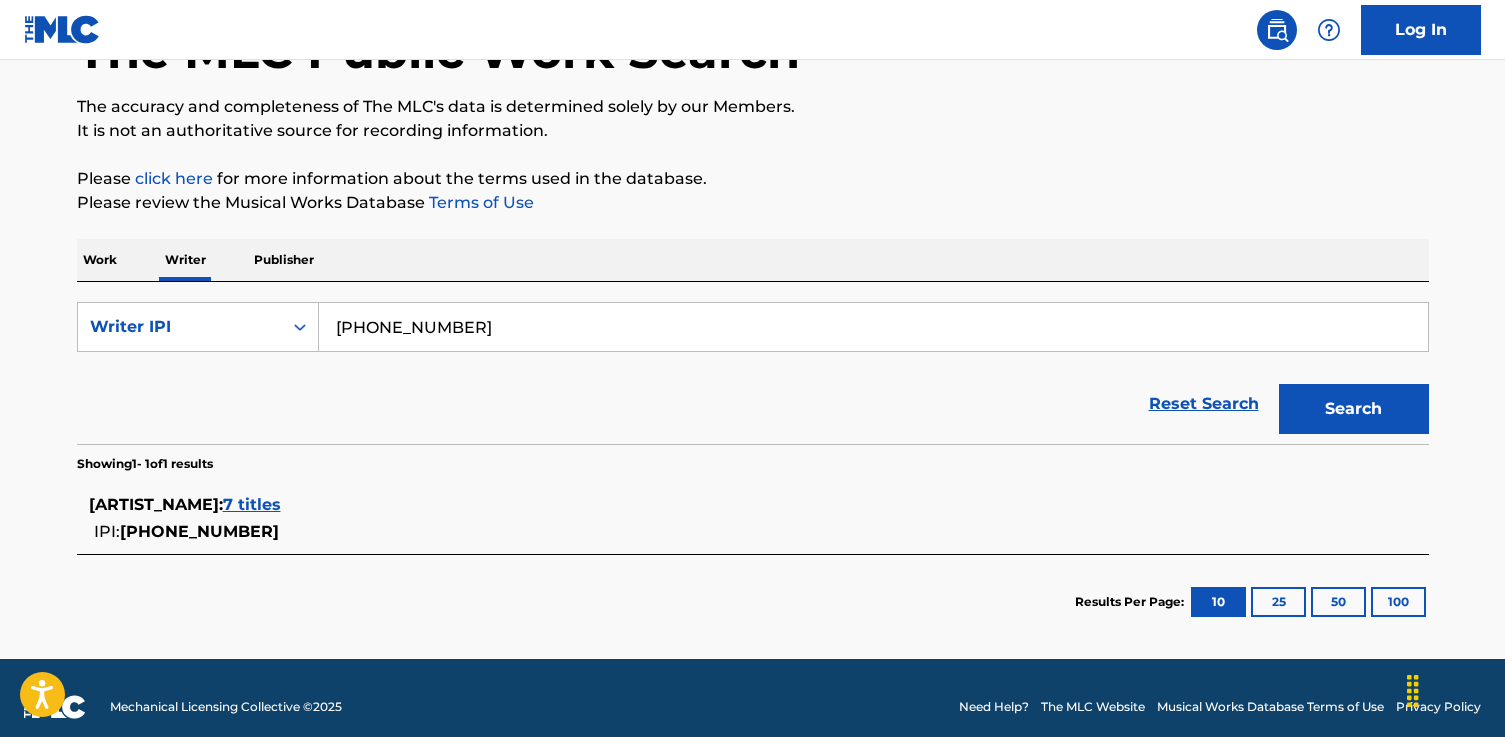 scroll, scrollTop: 160, scrollLeft: 0, axis: vertical 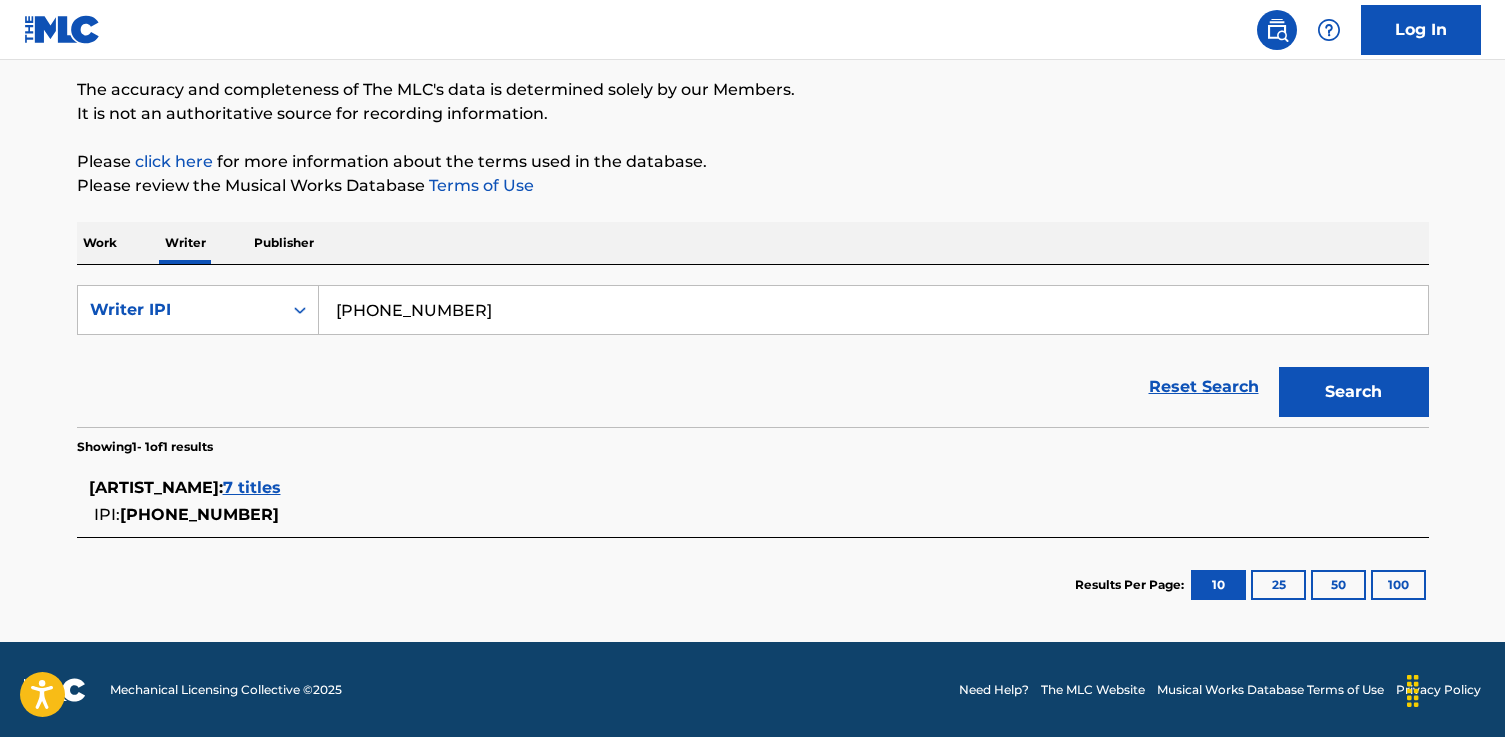 click on "7 titles" at bounding box center [252, 487] 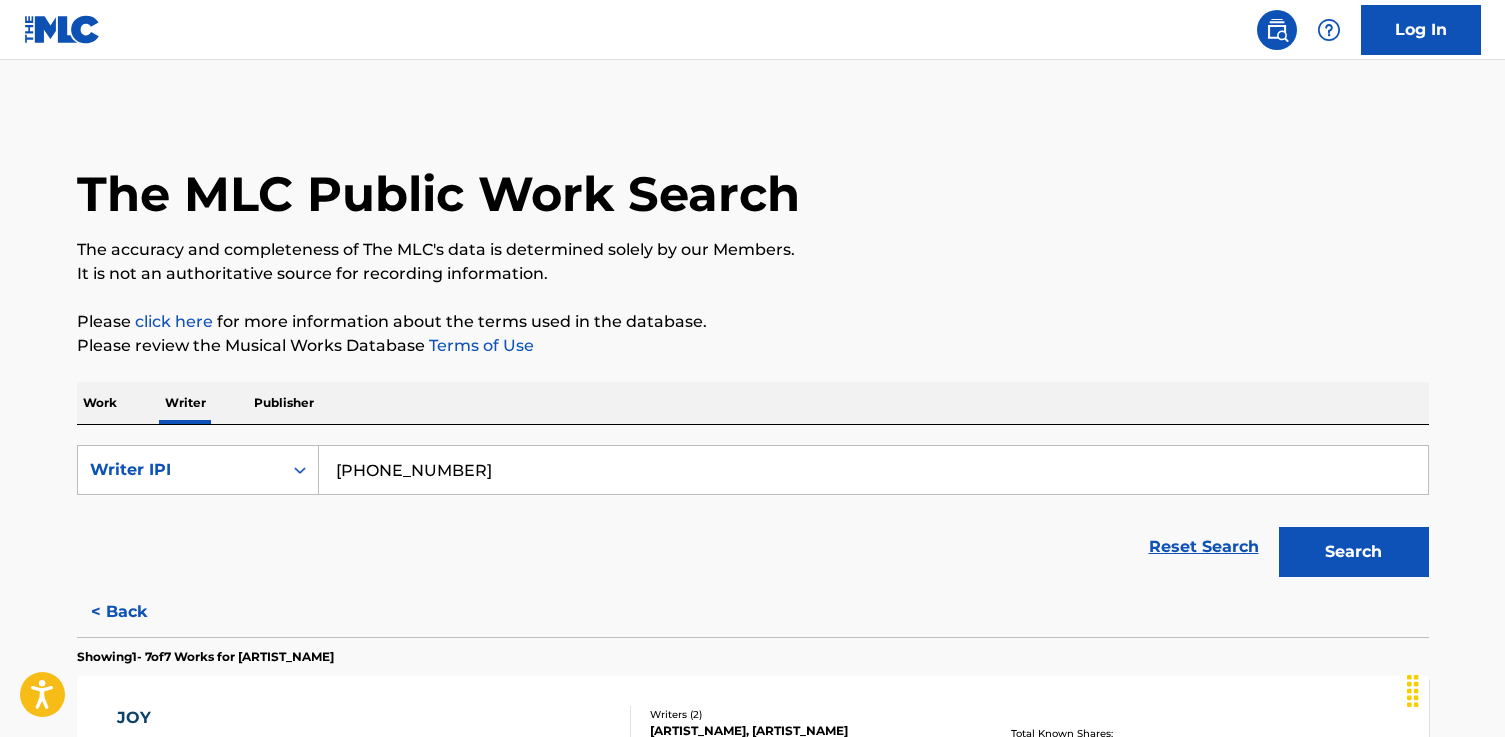 scroll, scrollTop: 143, scrollLeft: 0, axis: vertical 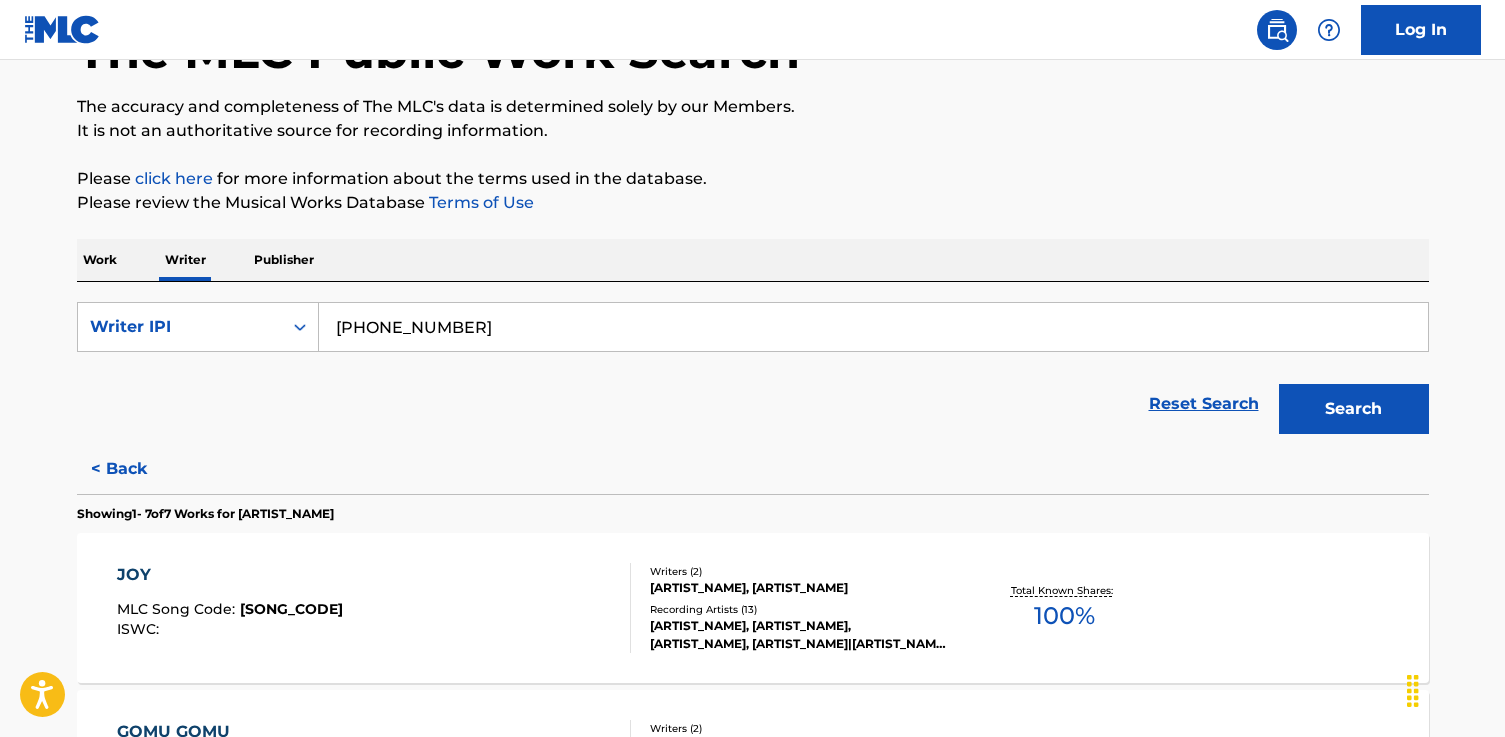 click on "JOY" at bounding box center [230, 575] 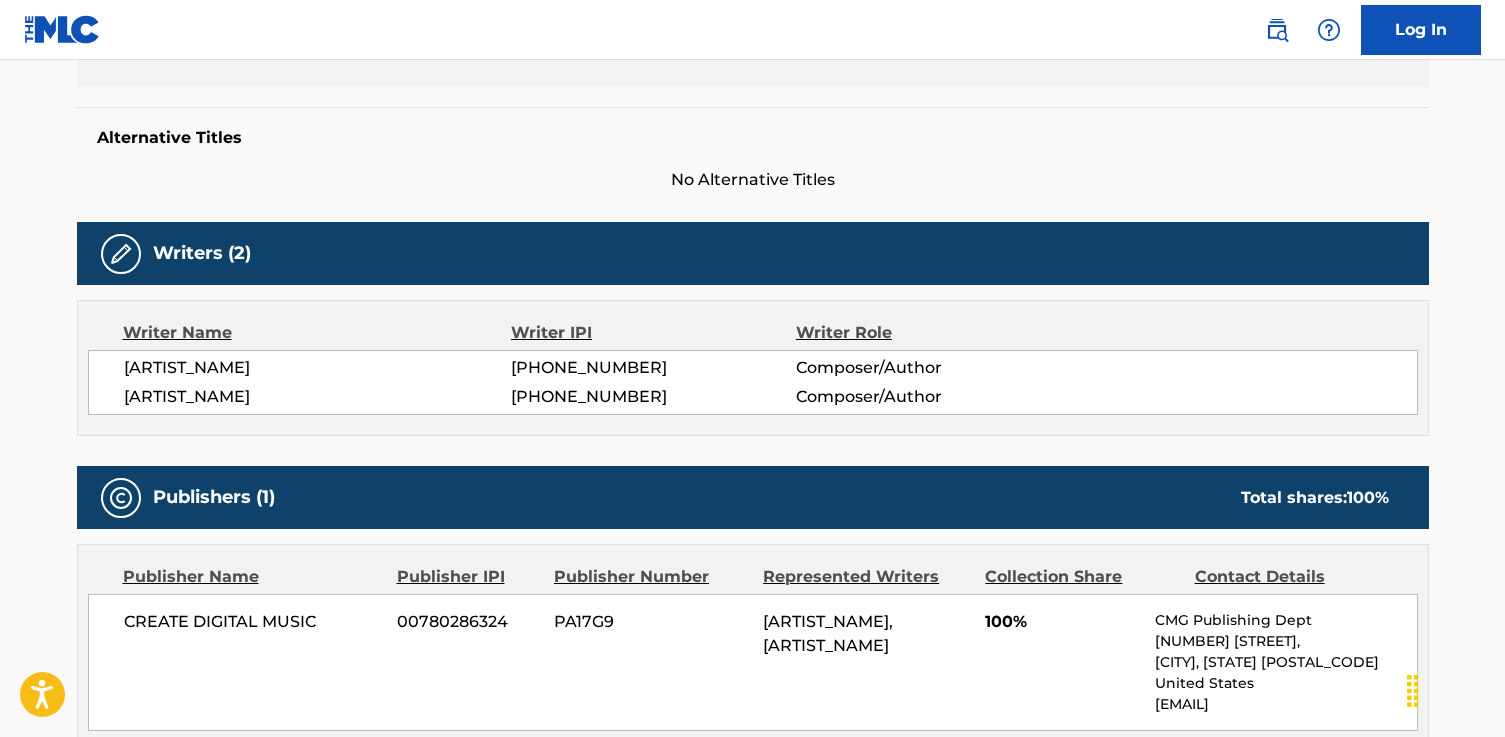 scroll, scrollTop: 186, scrollLeft: 0, axis: vertical 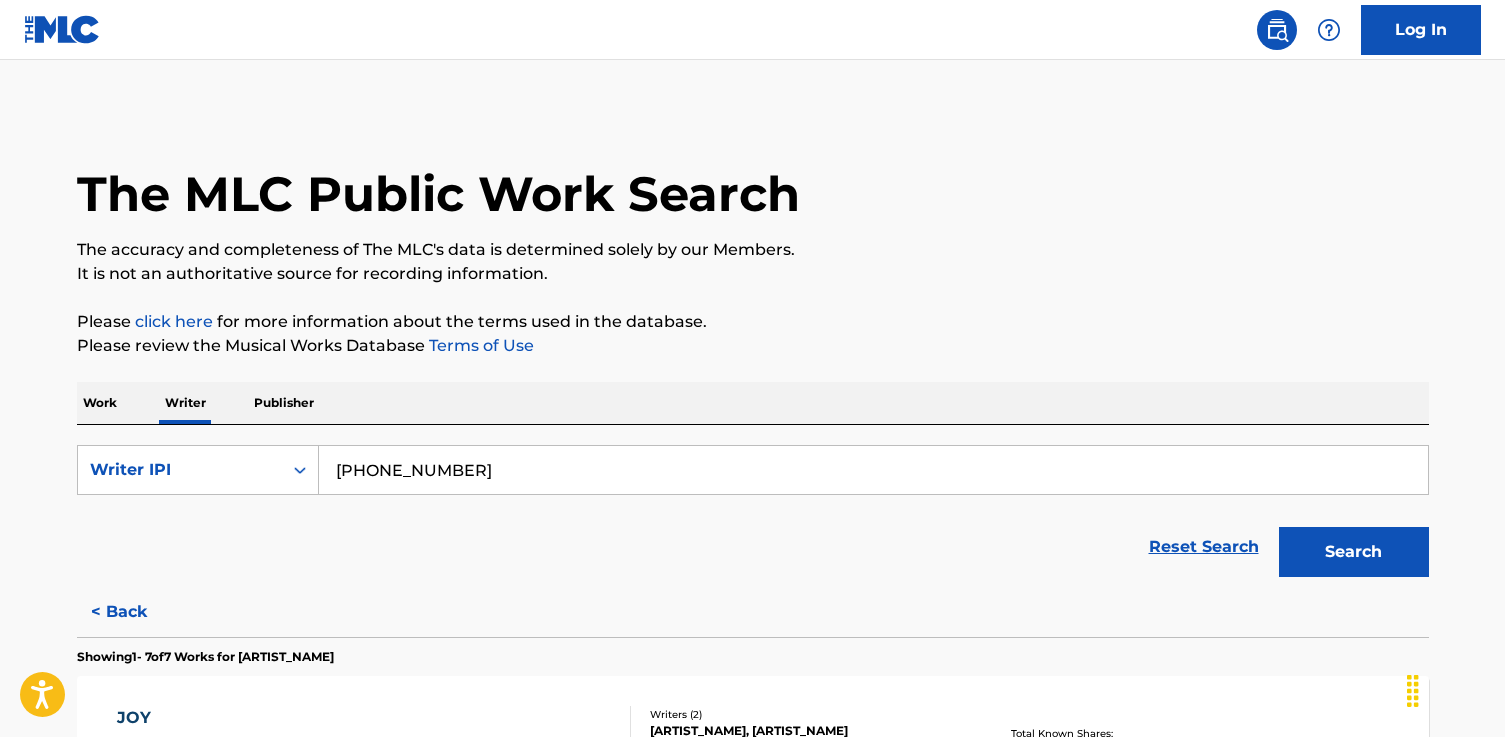 click on "< Back" at bounding box center [137, 612] 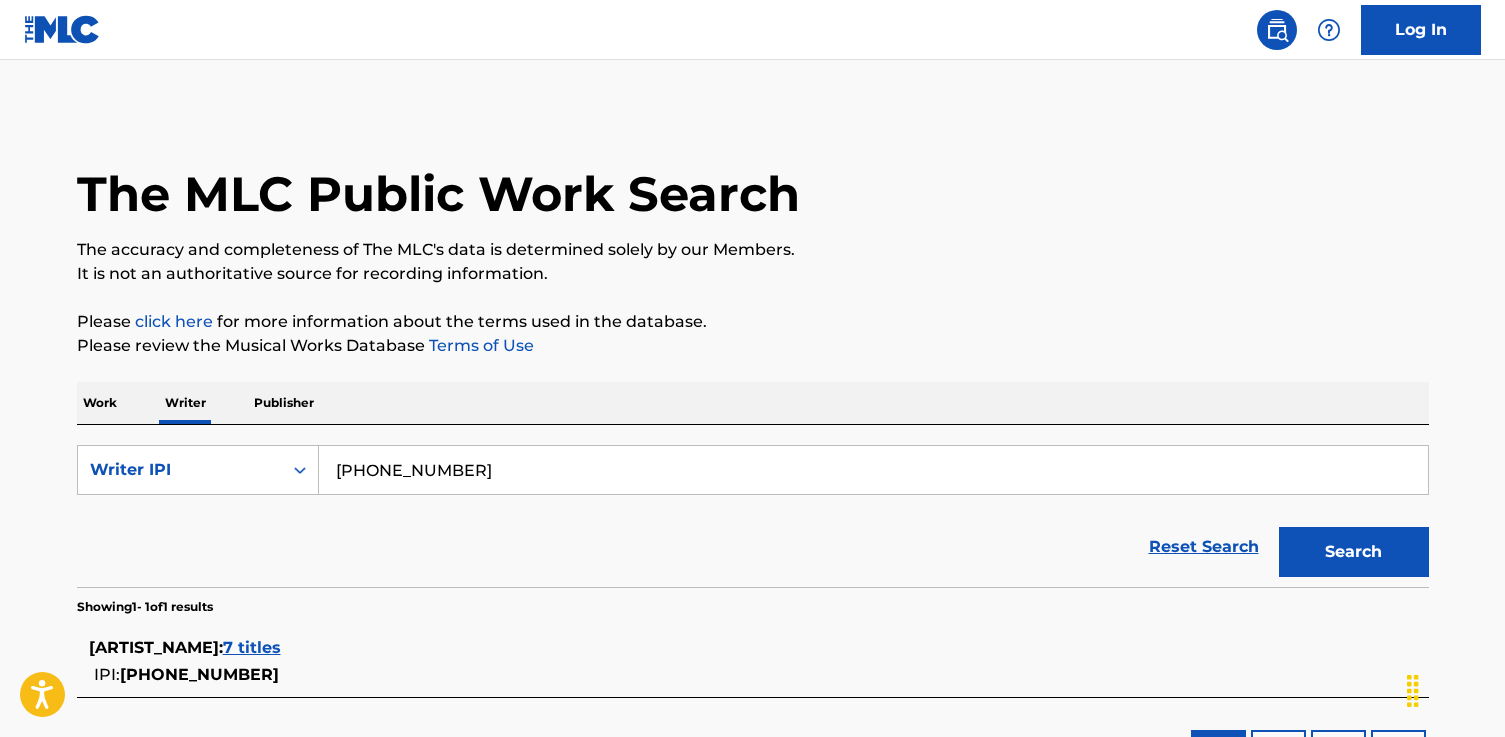 scroll, scrollTop: 160, scrollLeft: 0, axis: vertical 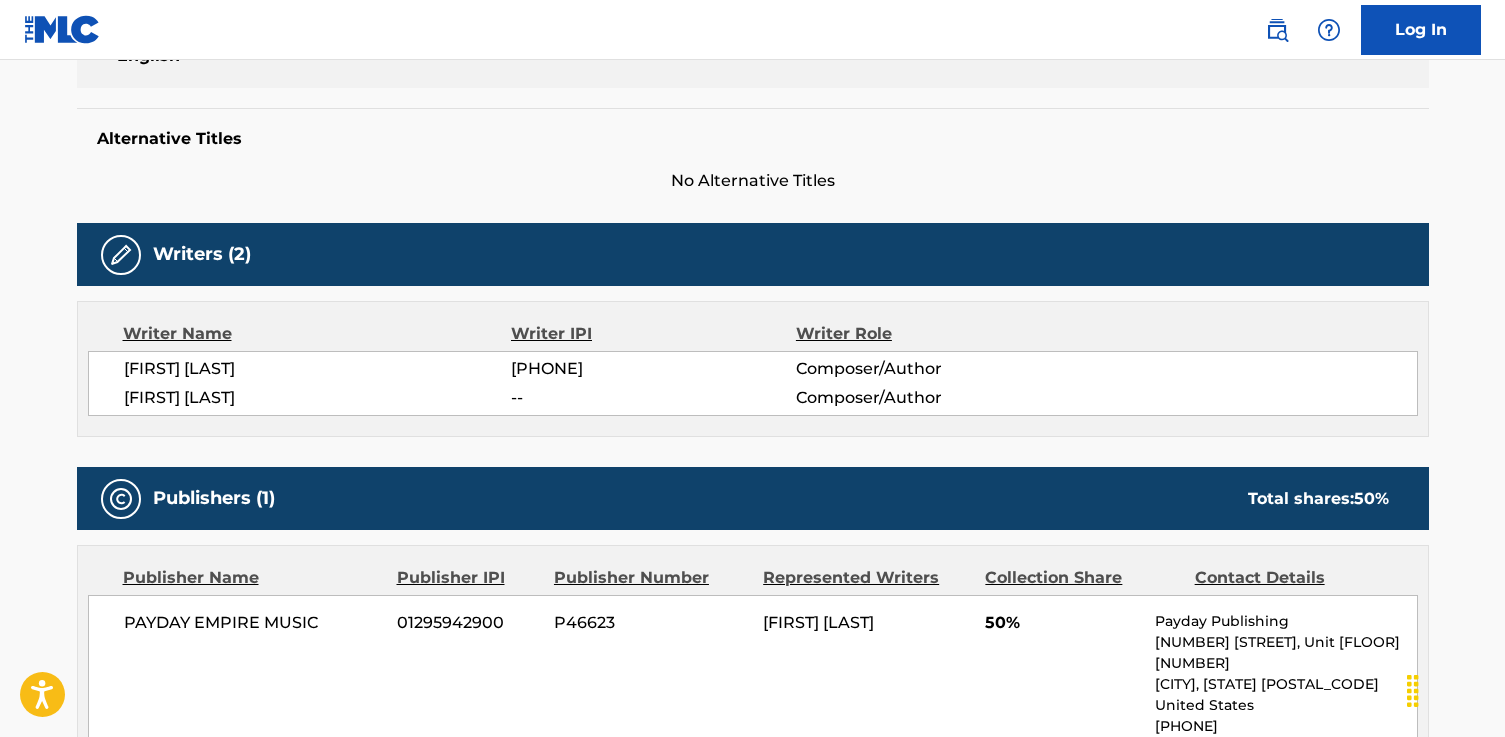 click on "[FIRST] [LAST]" at bounding box center [318, 398] 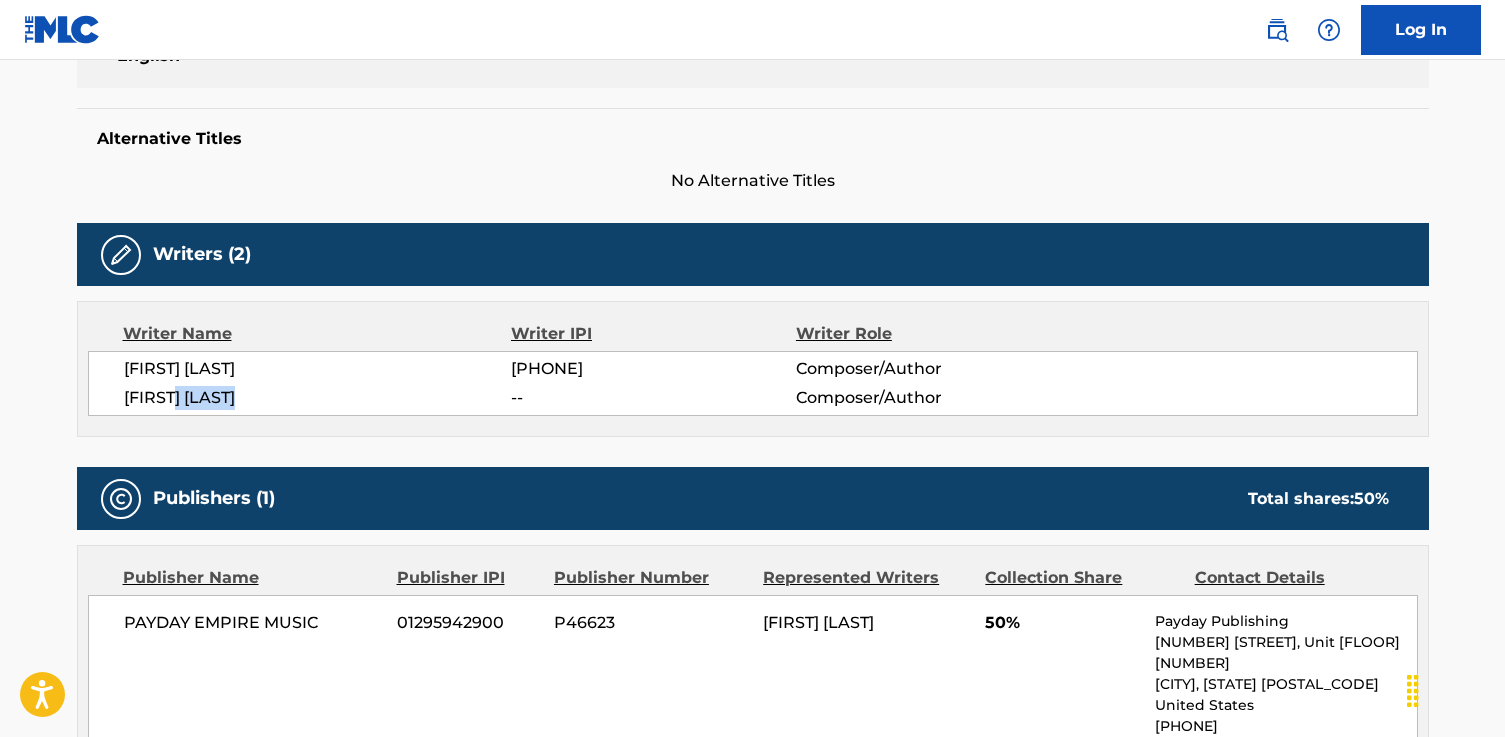 click on "KAREN HINOSYAN" at bounding box center (318, 398) 